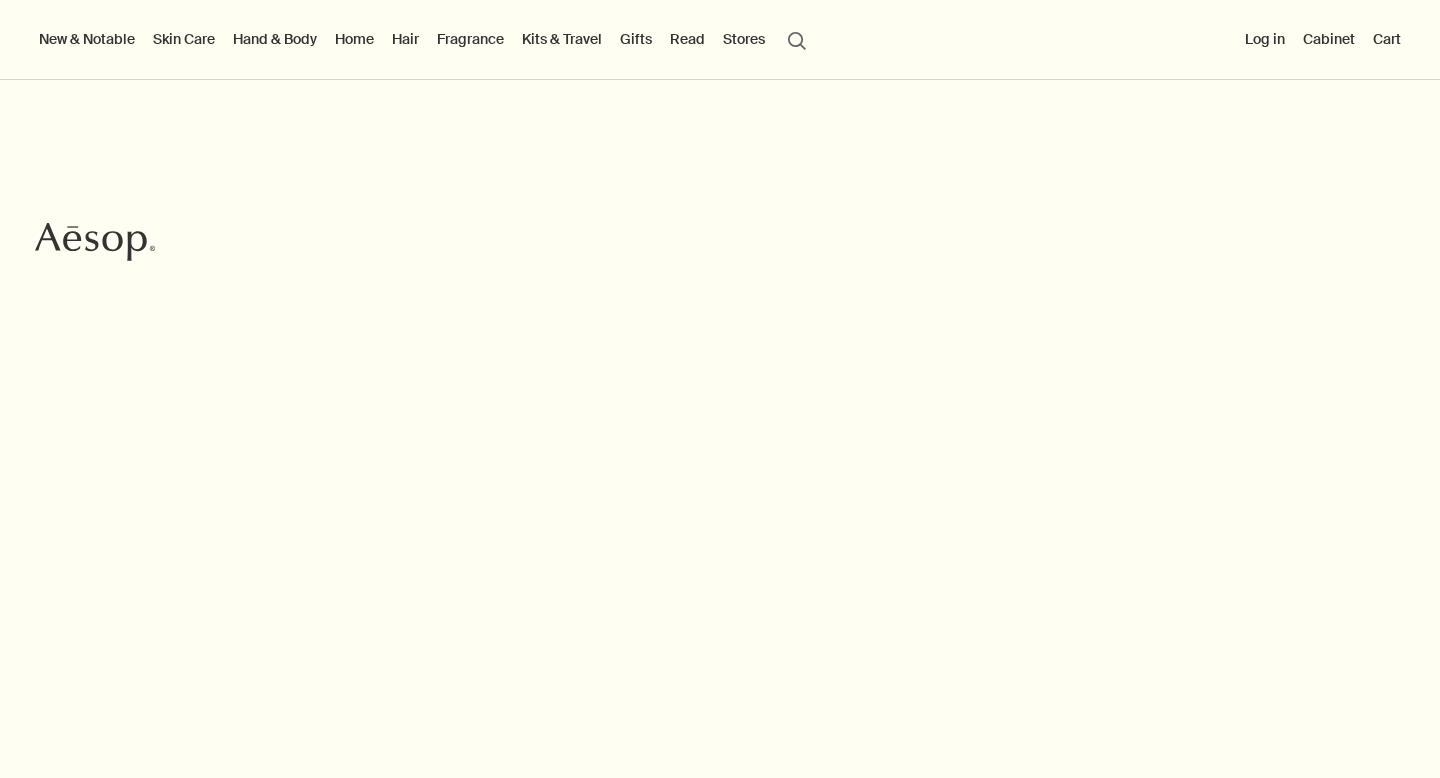 scroll, scrollTop: 0, scrollLeft: 0, axis: both 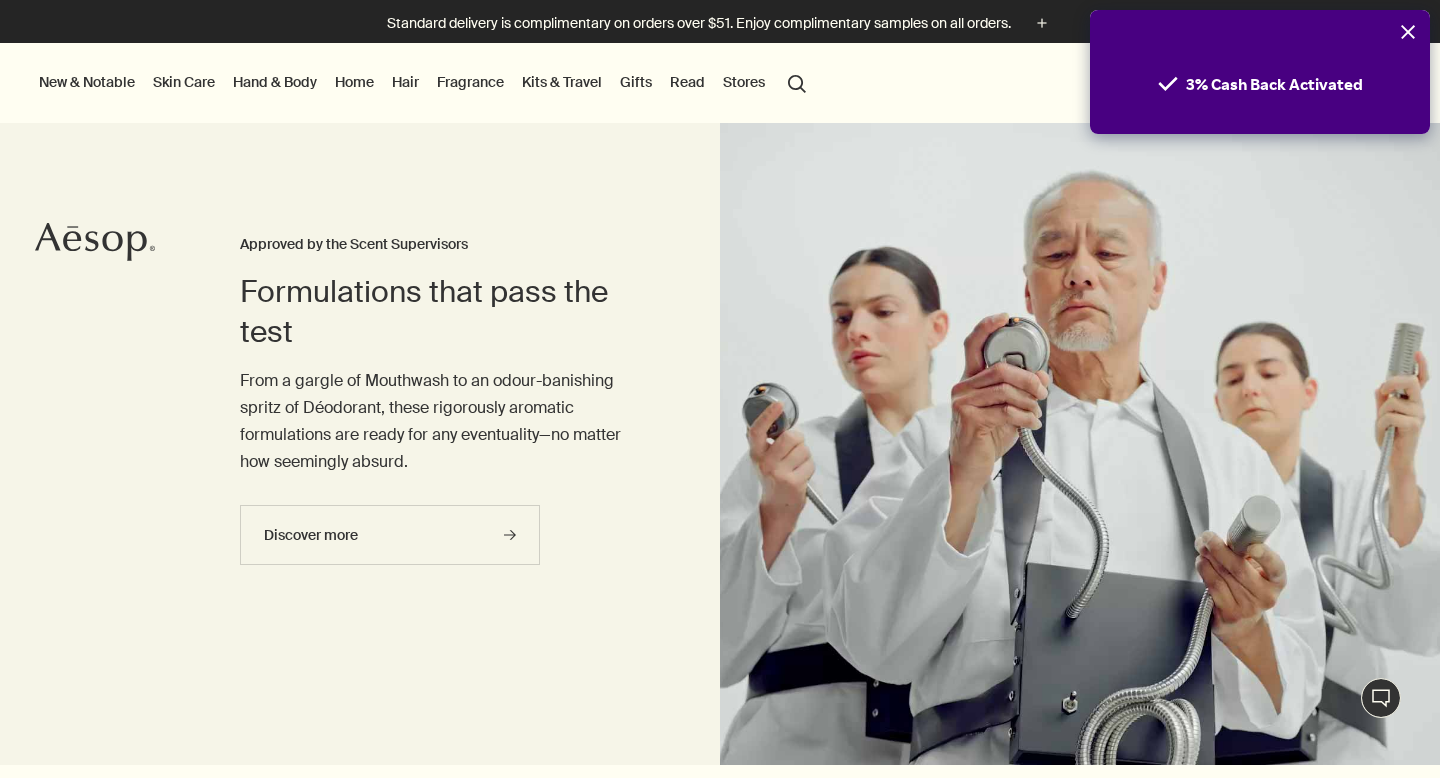click 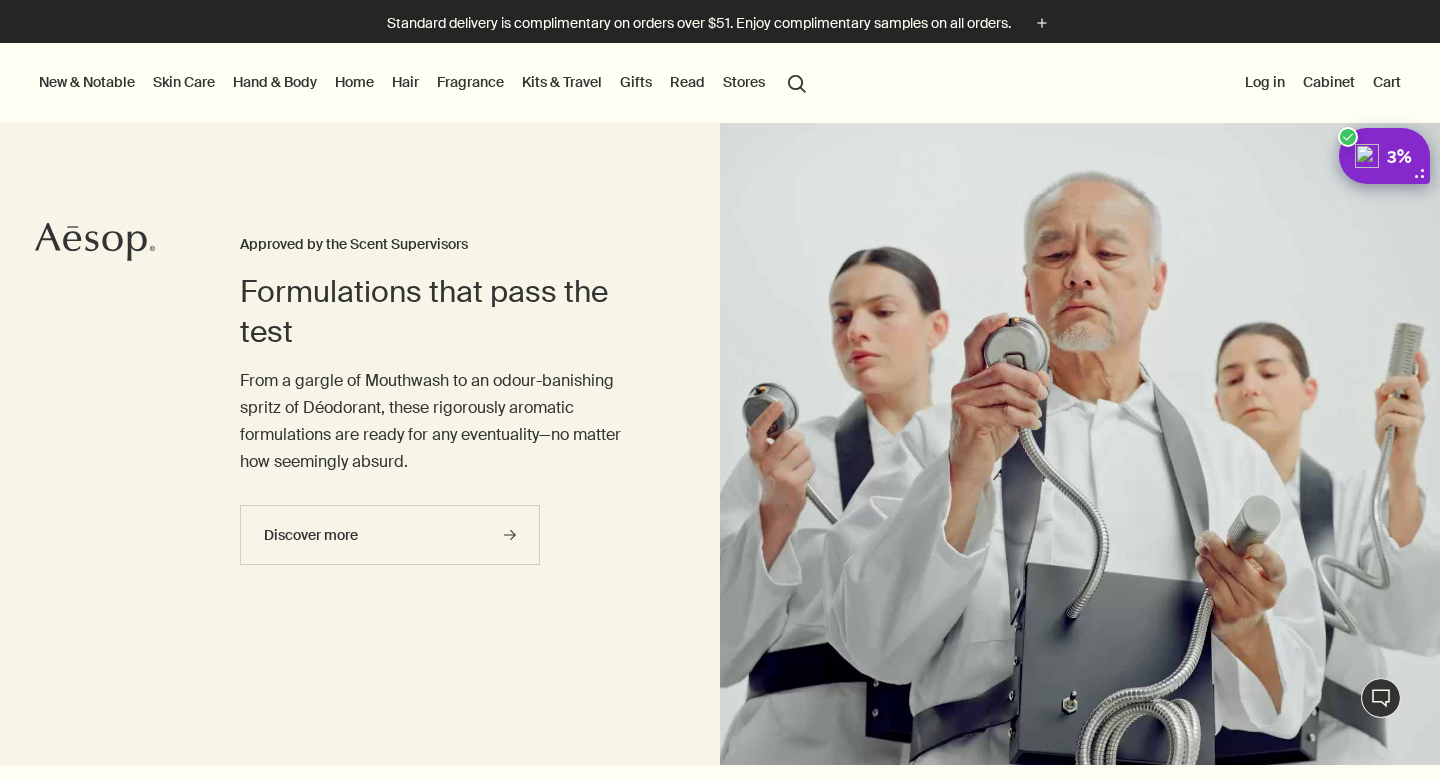 click on "search Search" at bounding box center (797, 82) 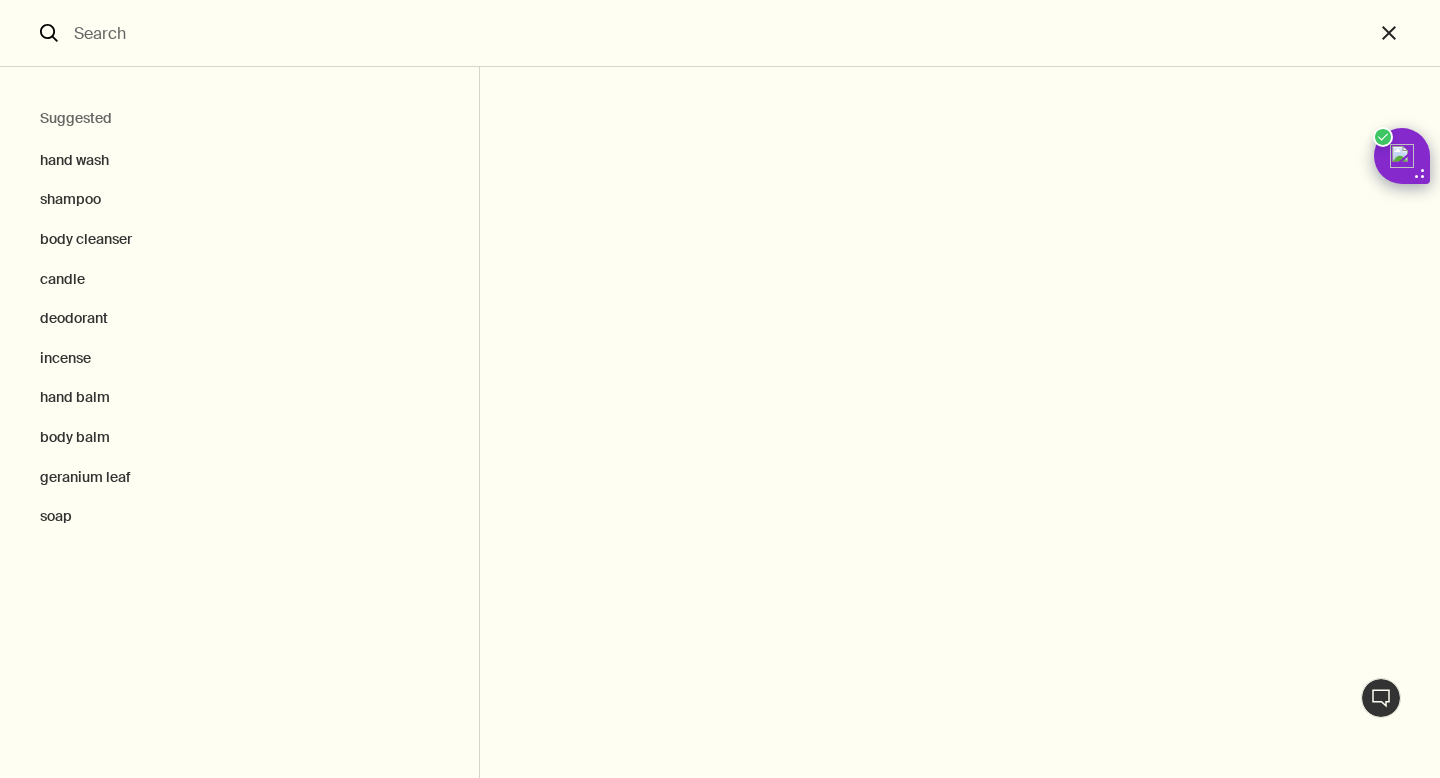 type on "a" 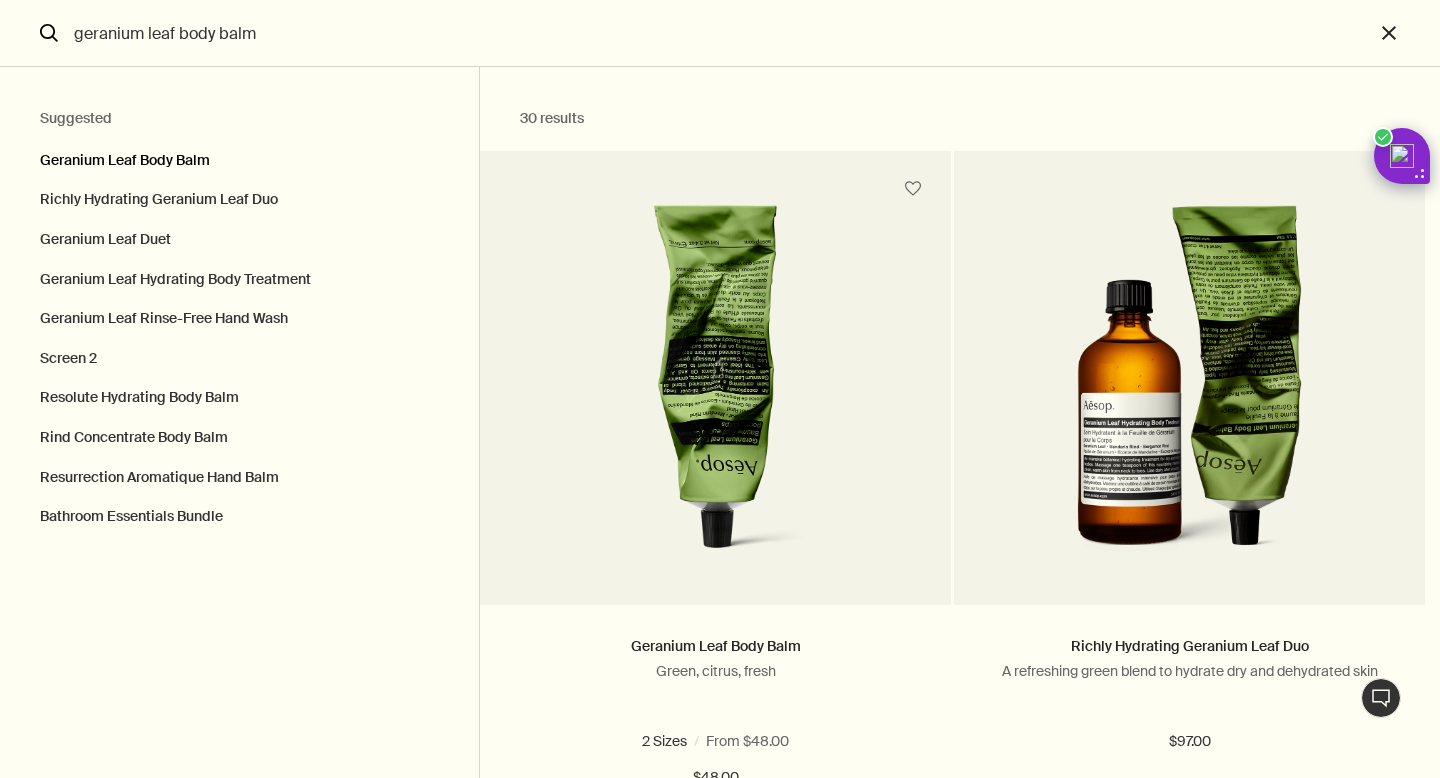 click on "Geranium Leaf Body Balm" at bounding box center (239, 156) 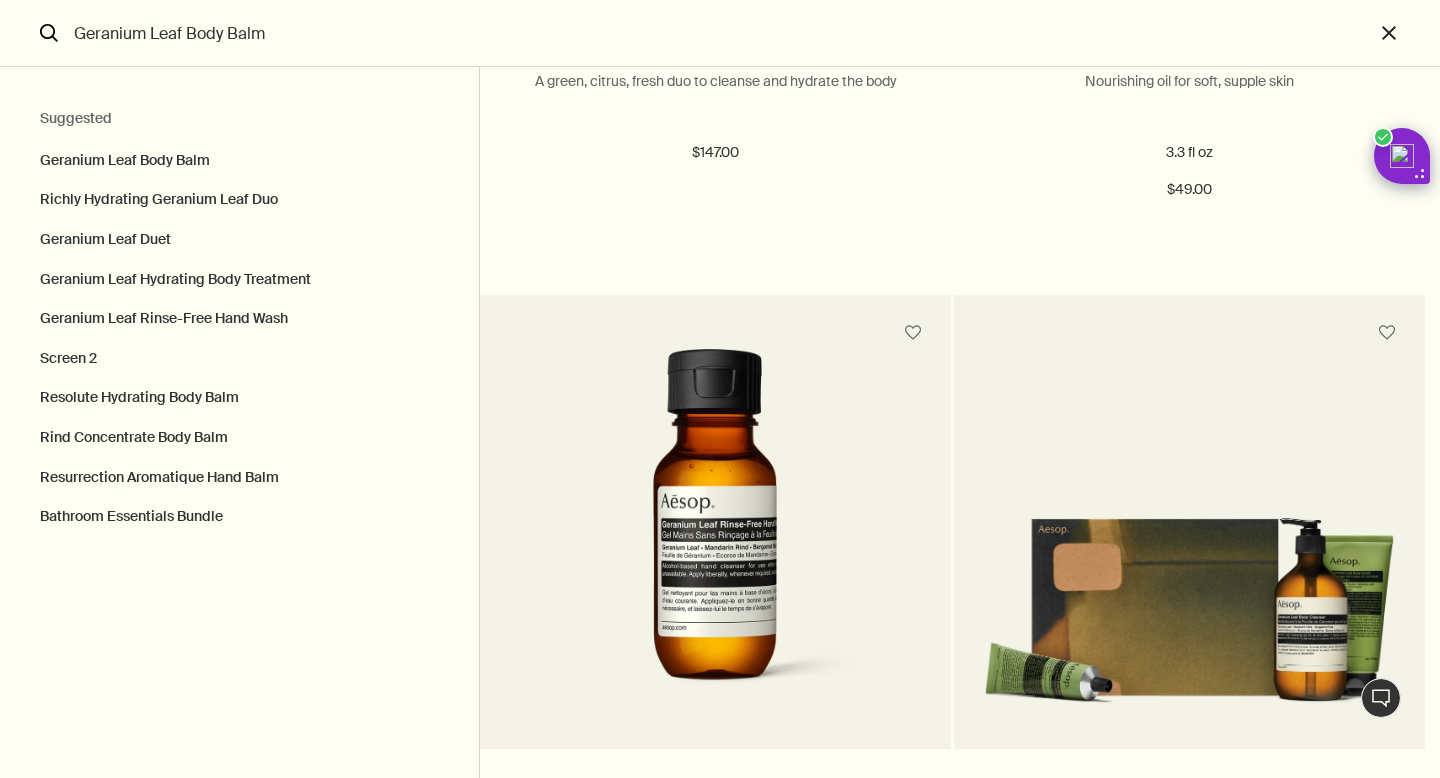 scroll, scrollTop: 1349, scrollLeft: 0, axis: vertical 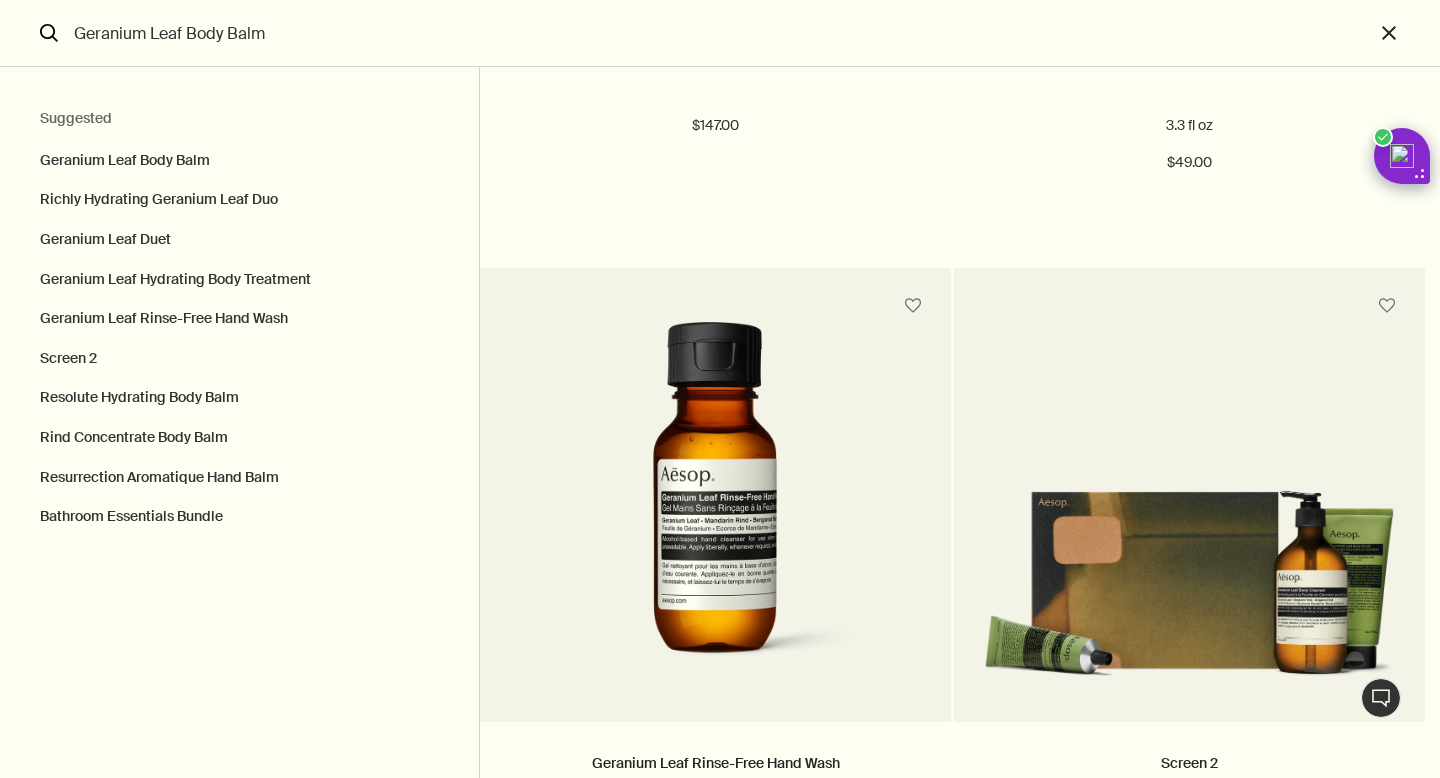 click at bounding box center (736, 1591) 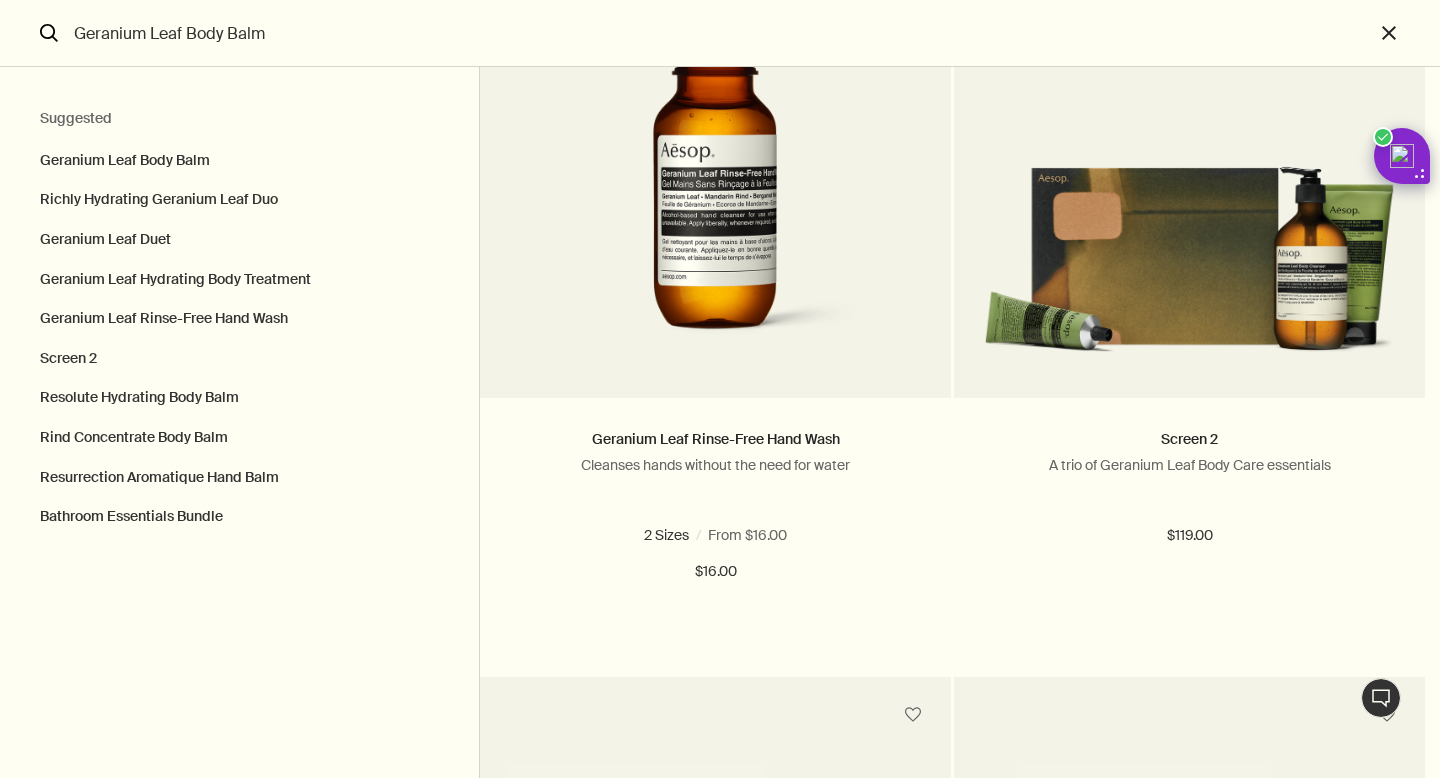 scroll, scrollTop: 0, scrollLeft: 0, axis: both 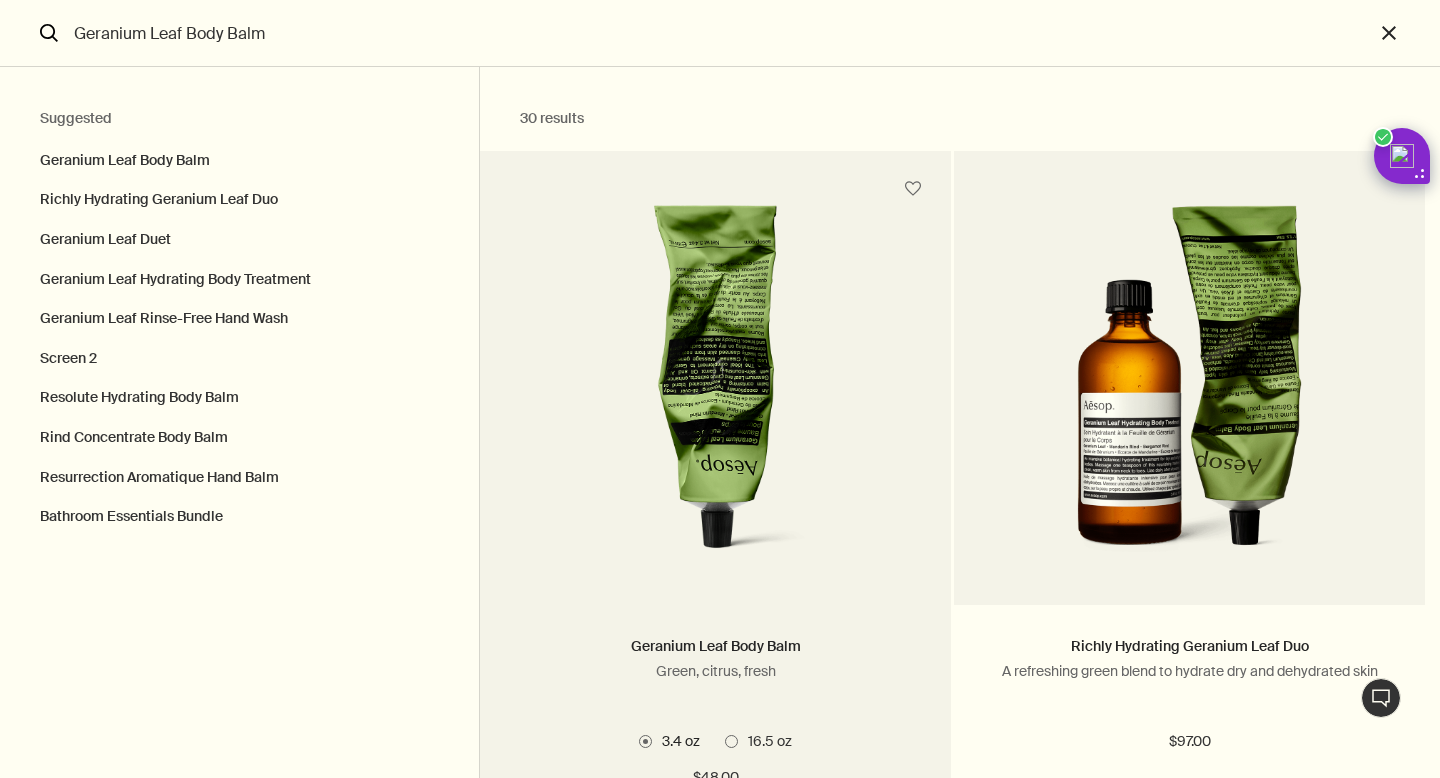 click at bounding box center [715, 390] 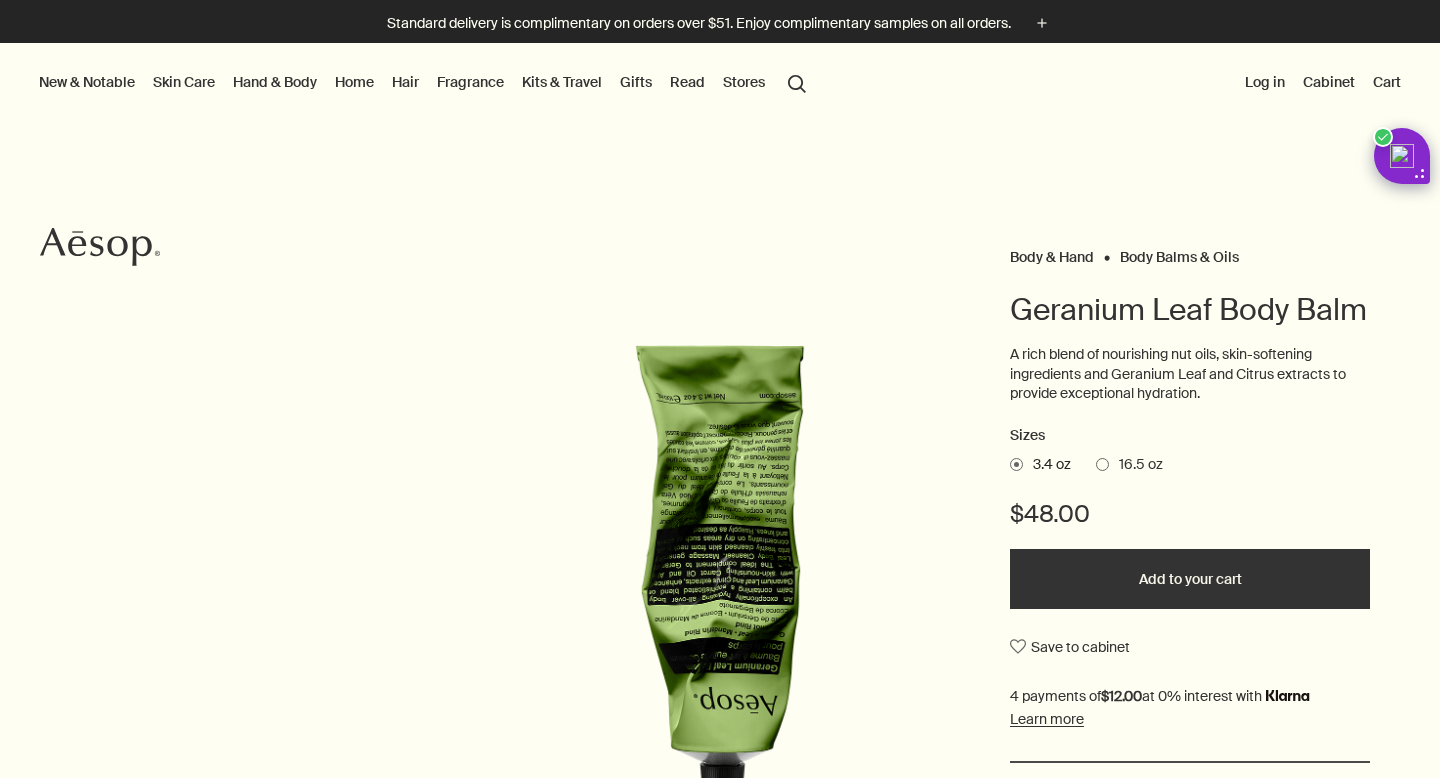 scroll, scrollTop: 0, scrollLeft: 0, axis: both 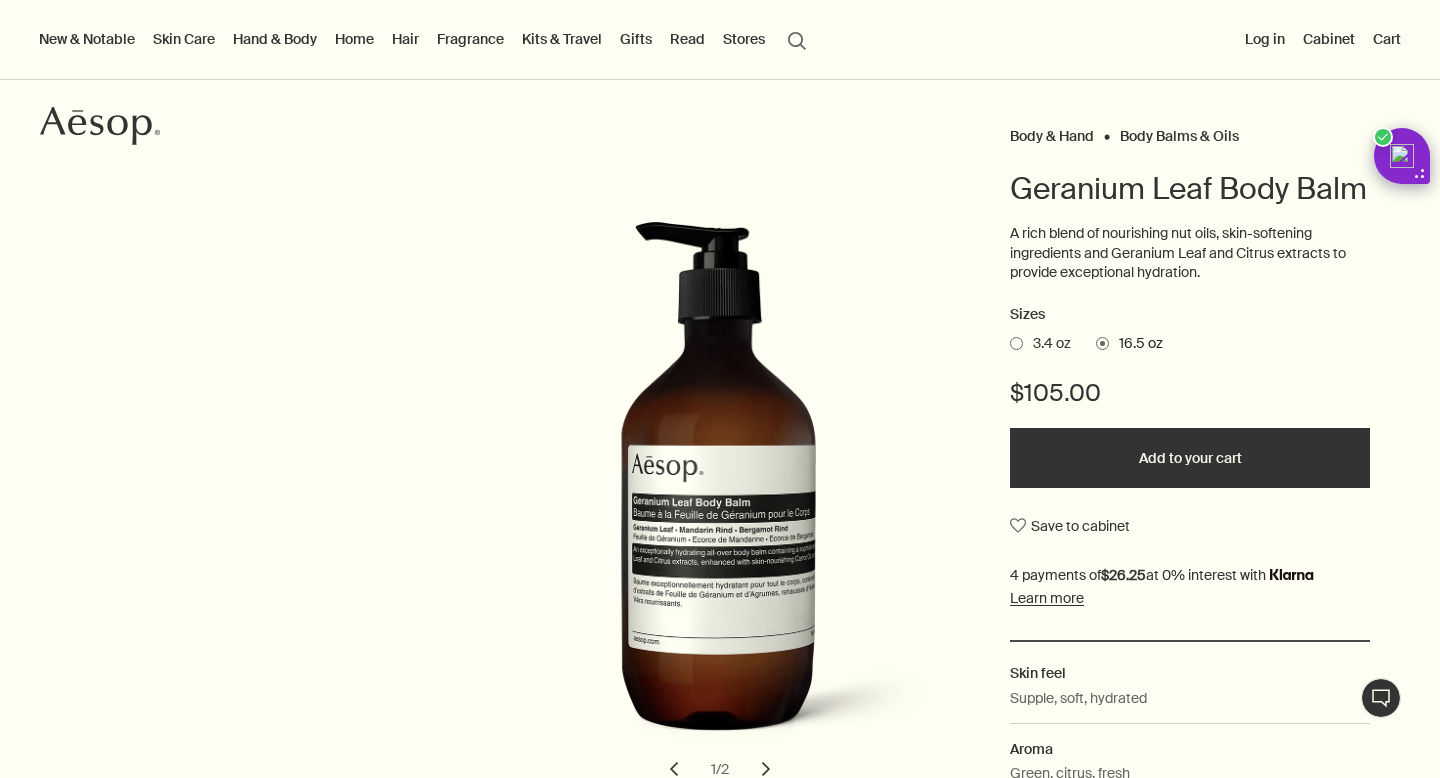 click on "Add to your cart" at bounding box center (1190, 458) 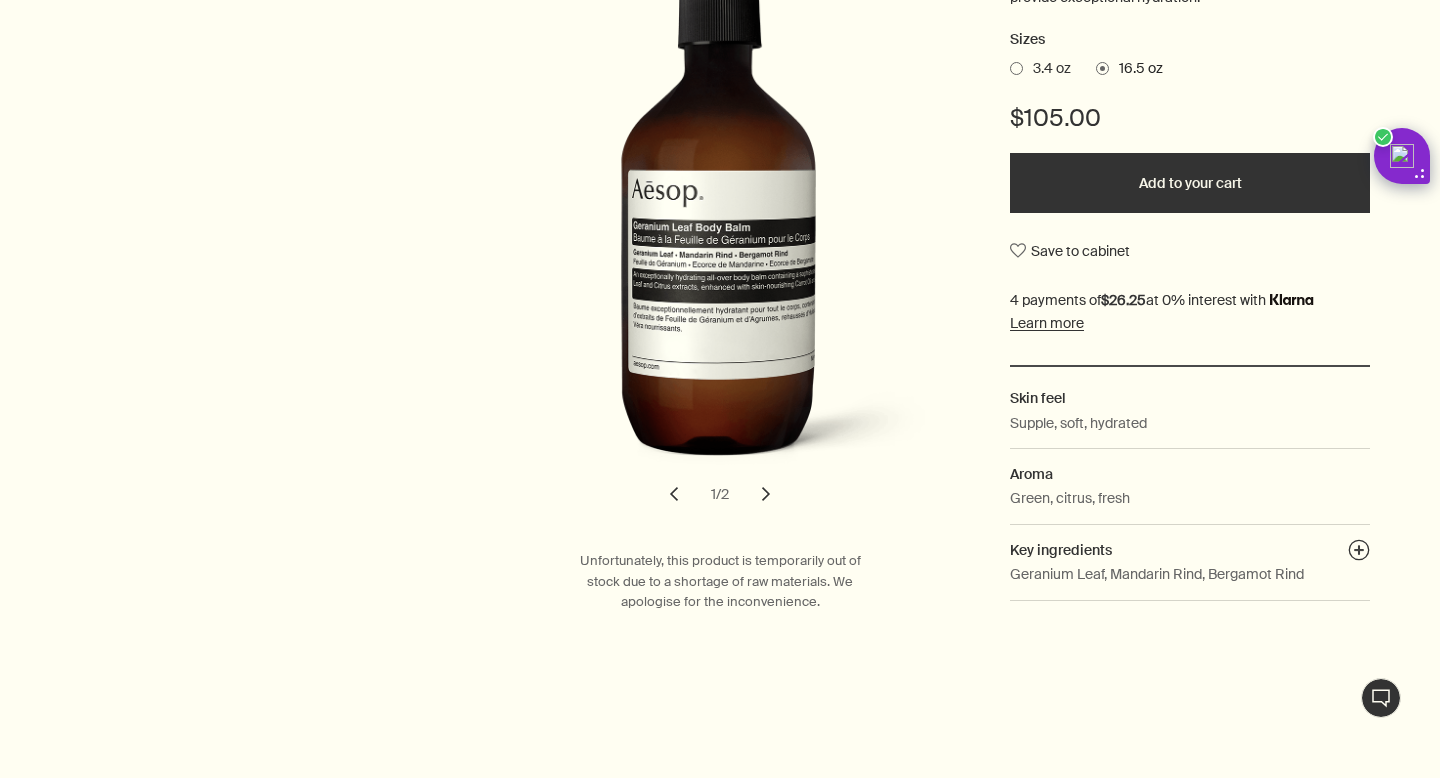 scroll, scrollTop: 0, scrollLeft: 0, axis: both 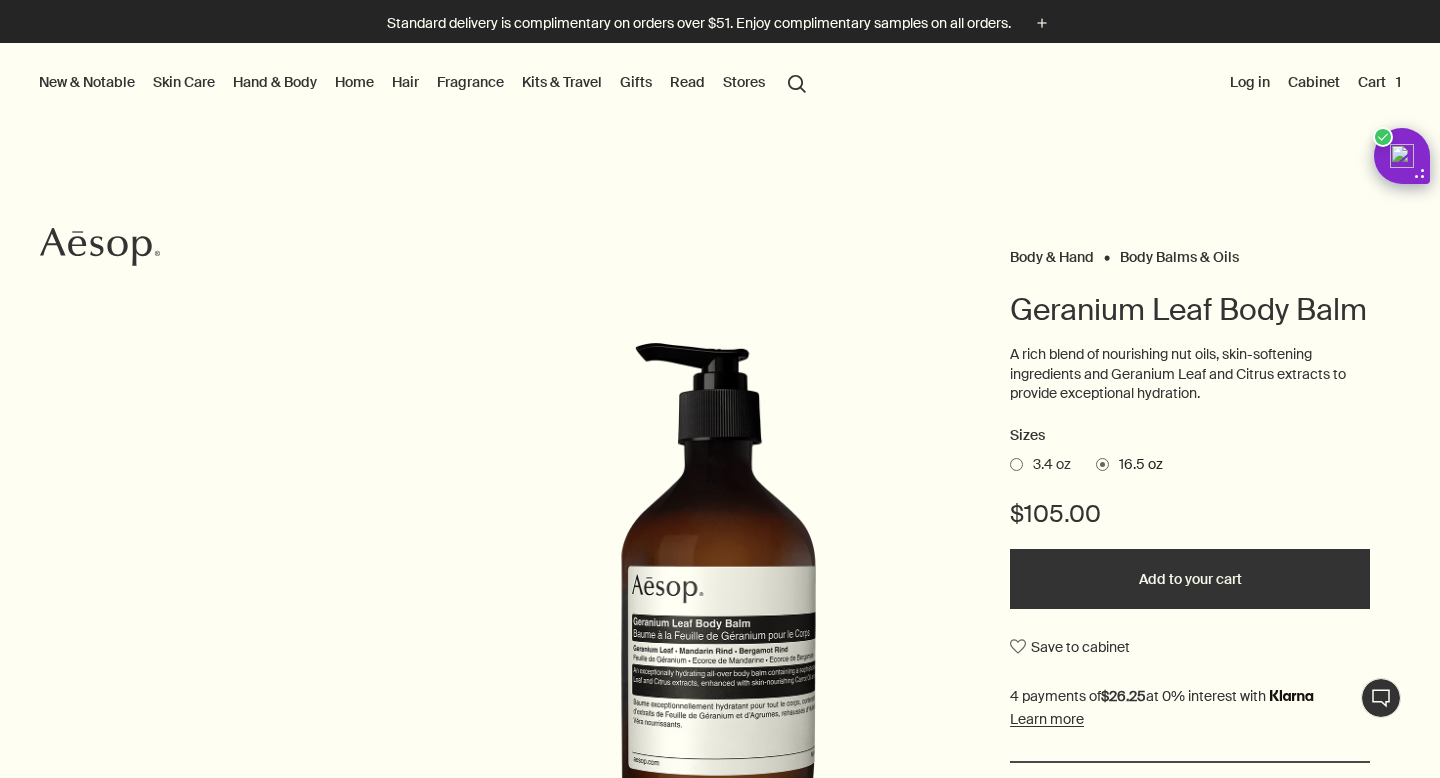 click on "Cart 1" at bounding box center (1379, 82) 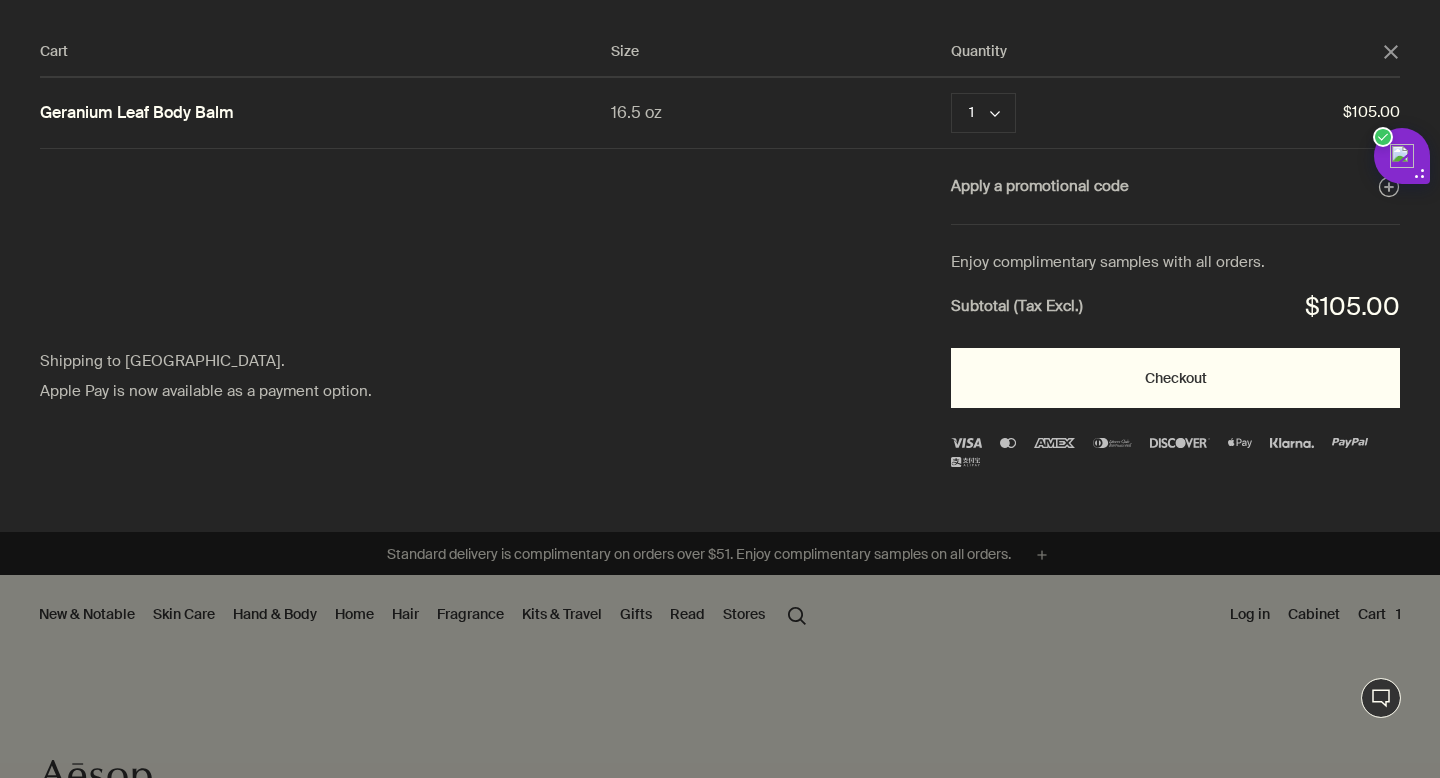 click on "Checkout" at bounding box center [1175, 378] 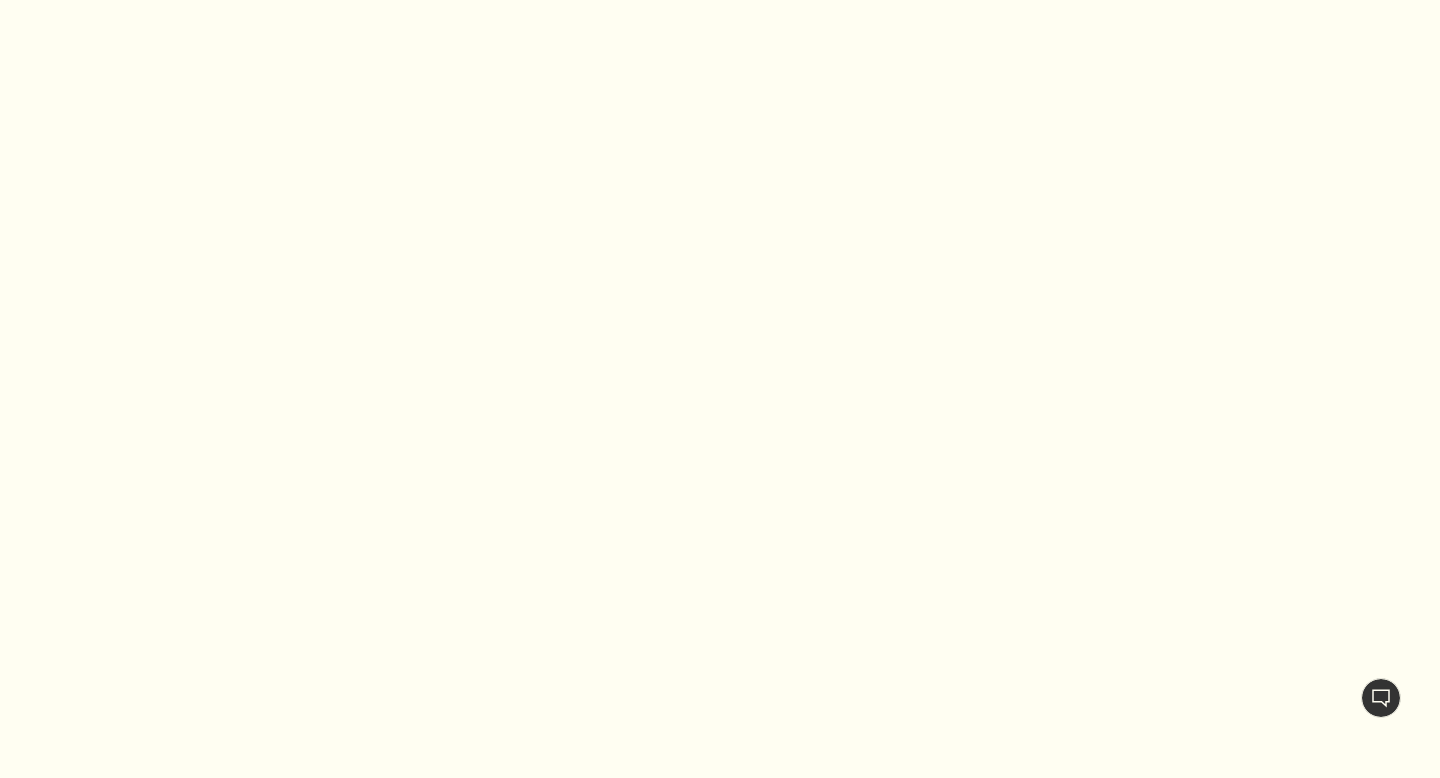 scroll, scrollTop: 0, scrollLeft: 0, axis: both 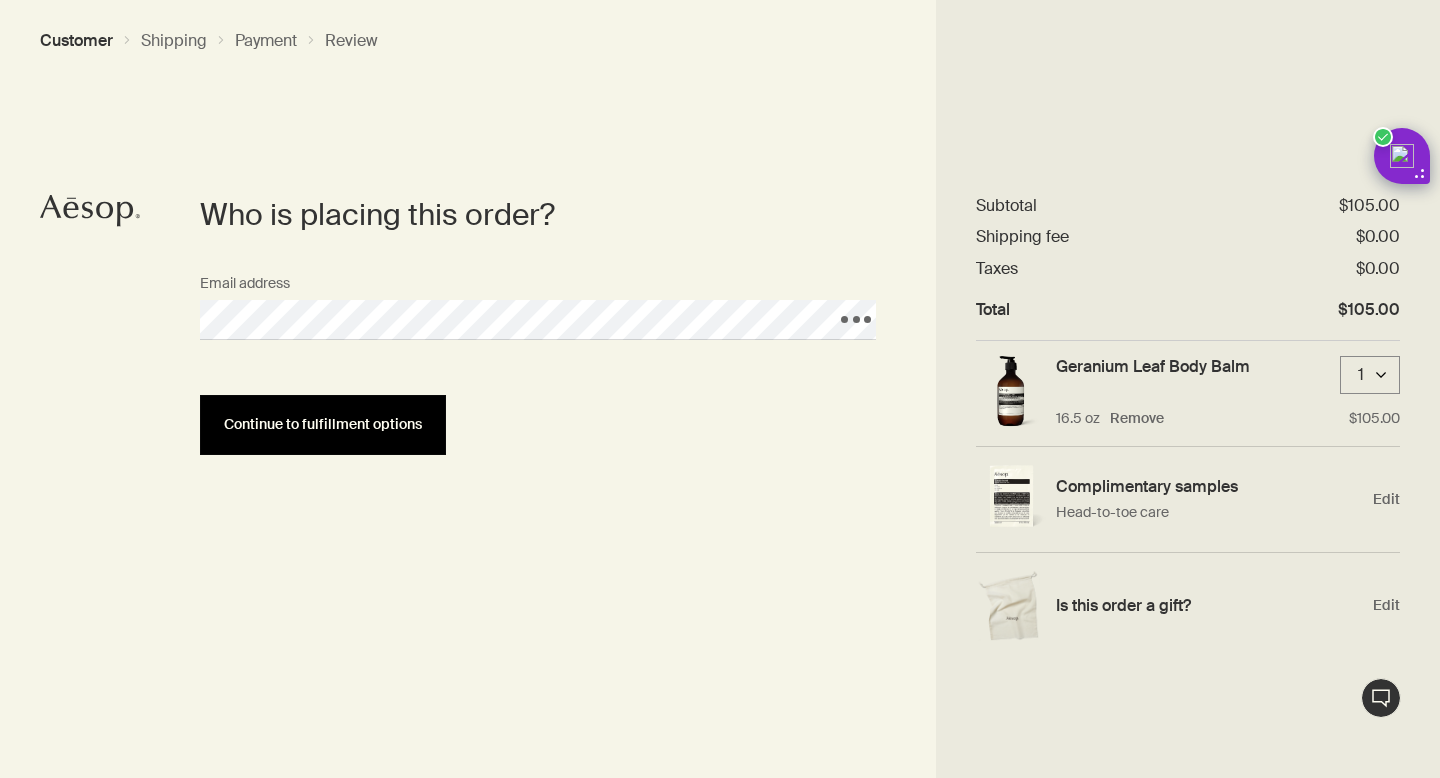 click on "Continue to fulfillment options" at bounding box center [323, 424] 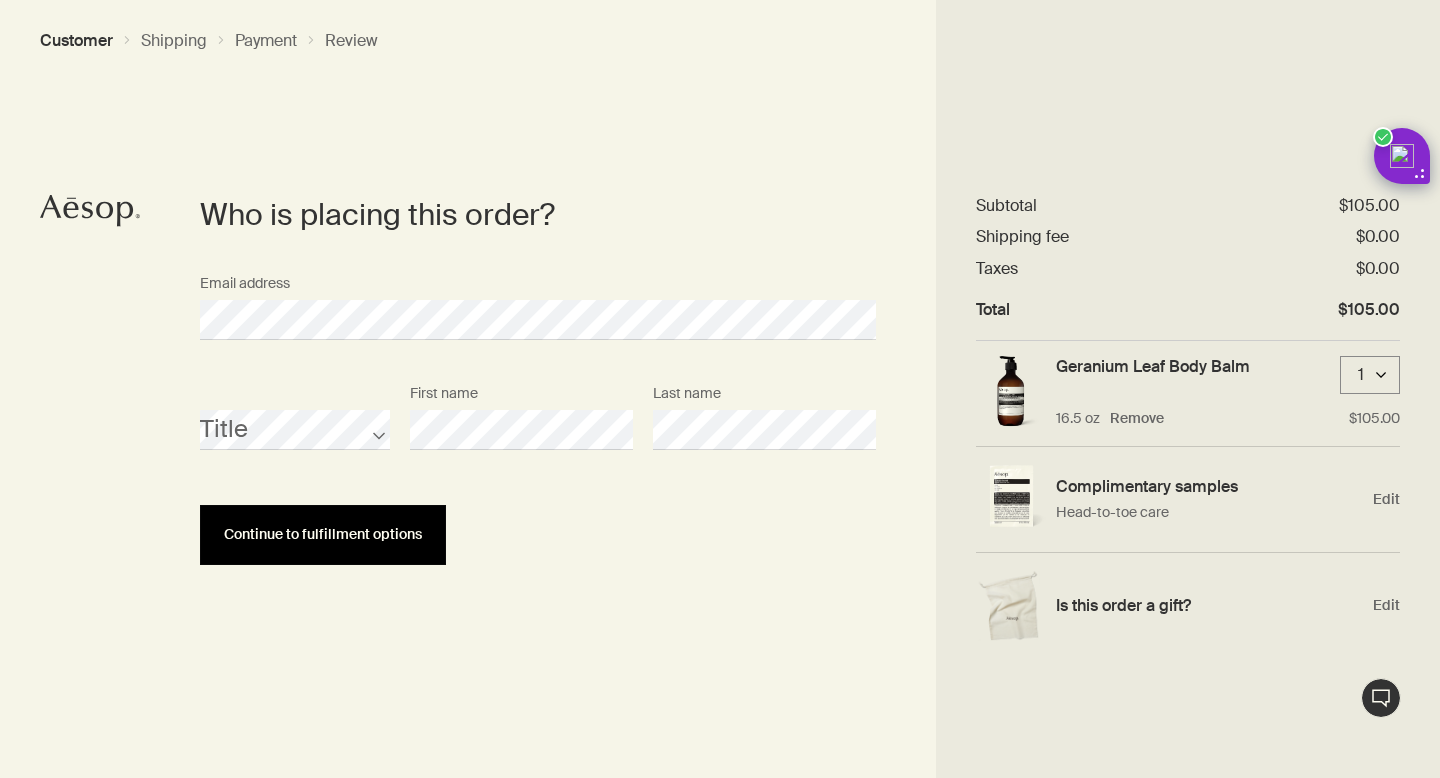 click on "Continue to fulfillment options" at bounding box center [323, 534] 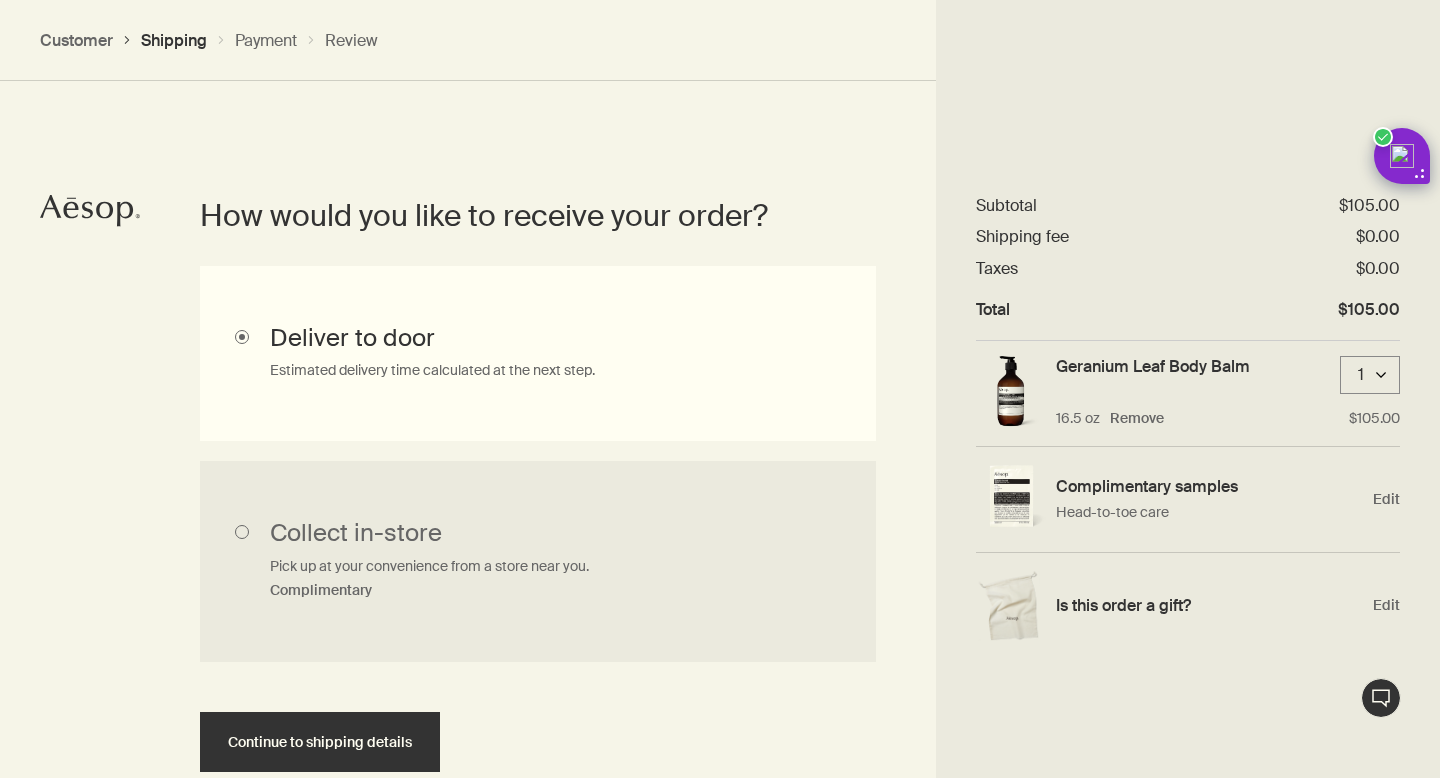 scroll, scrollTop: 574, scrollLeft: 0, axis: vertical 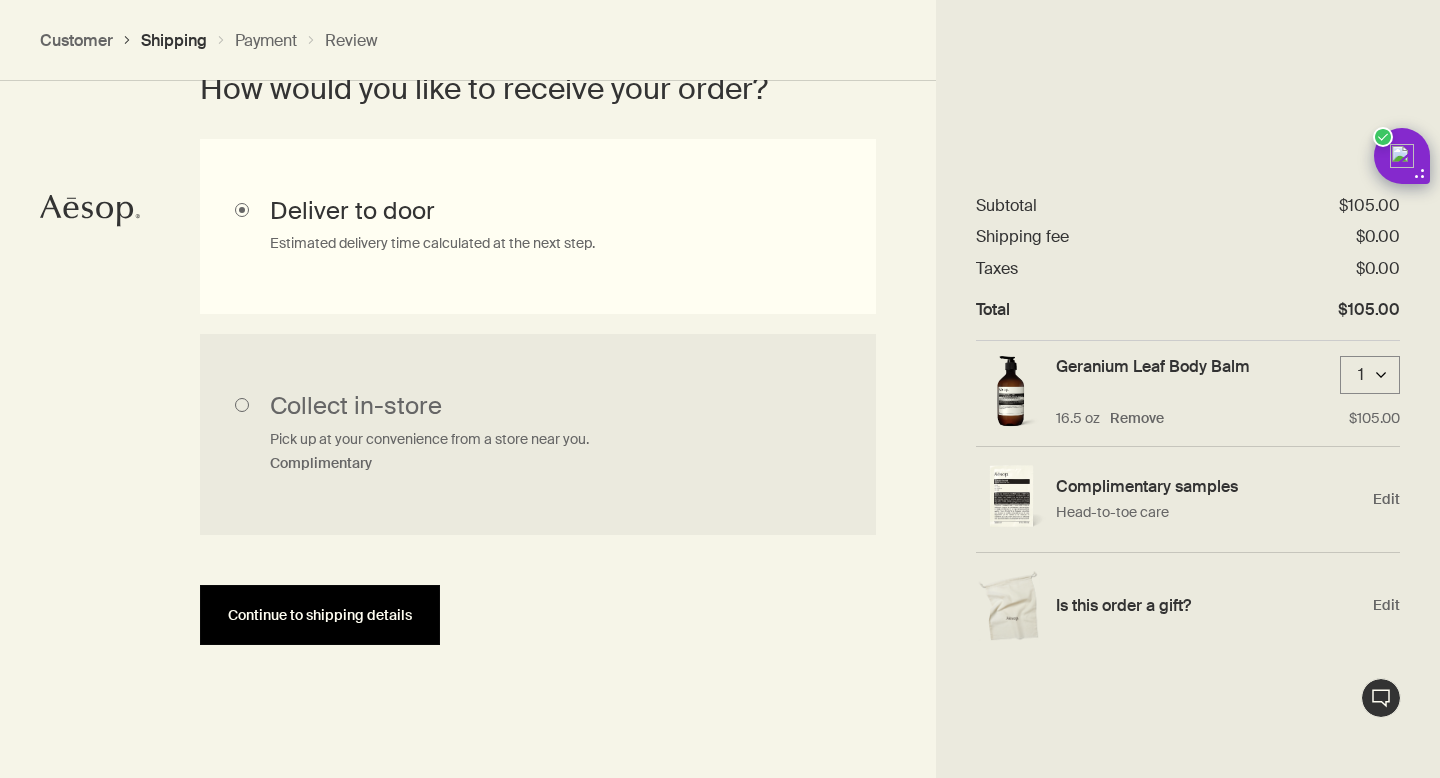 click on "Continue to shipping details" at bounding box center (320, 615) 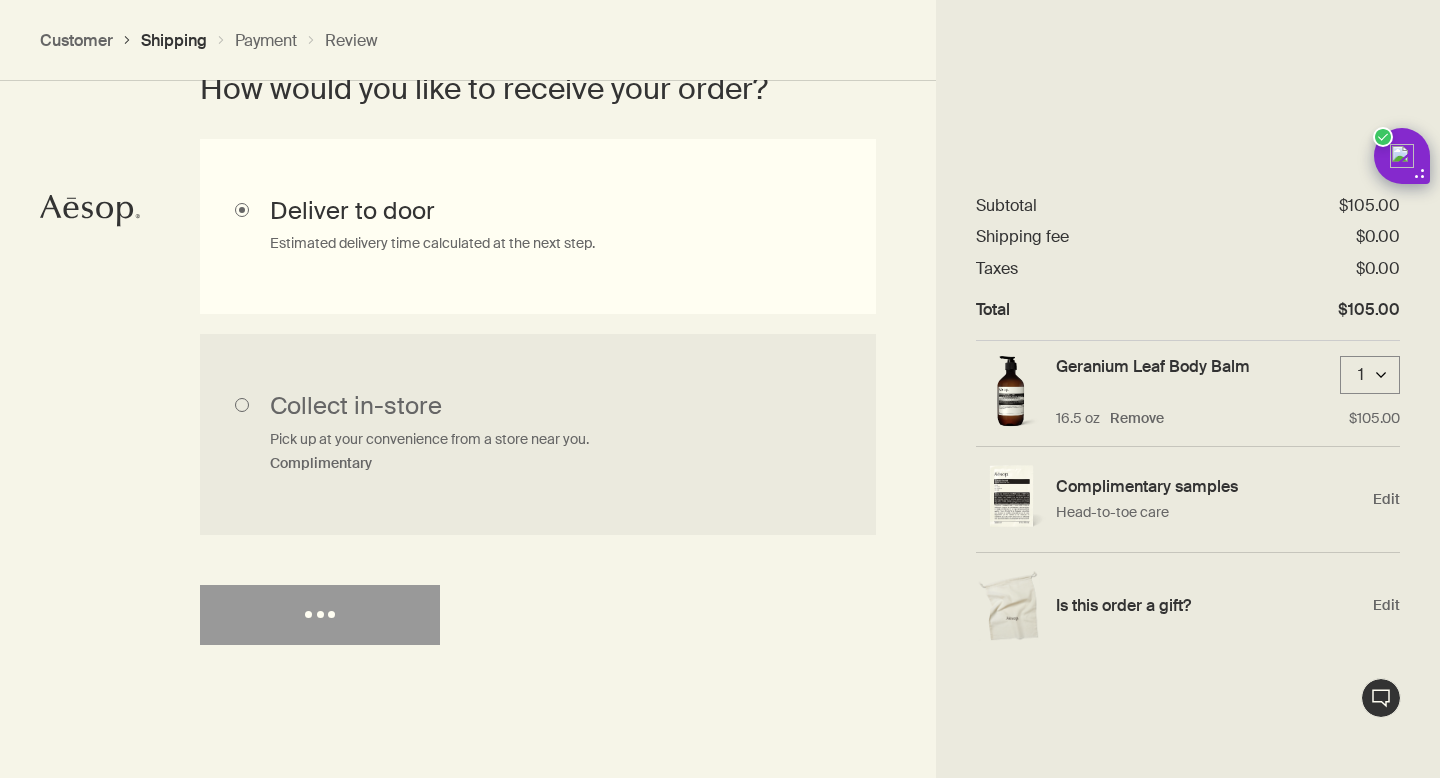 select on "US" 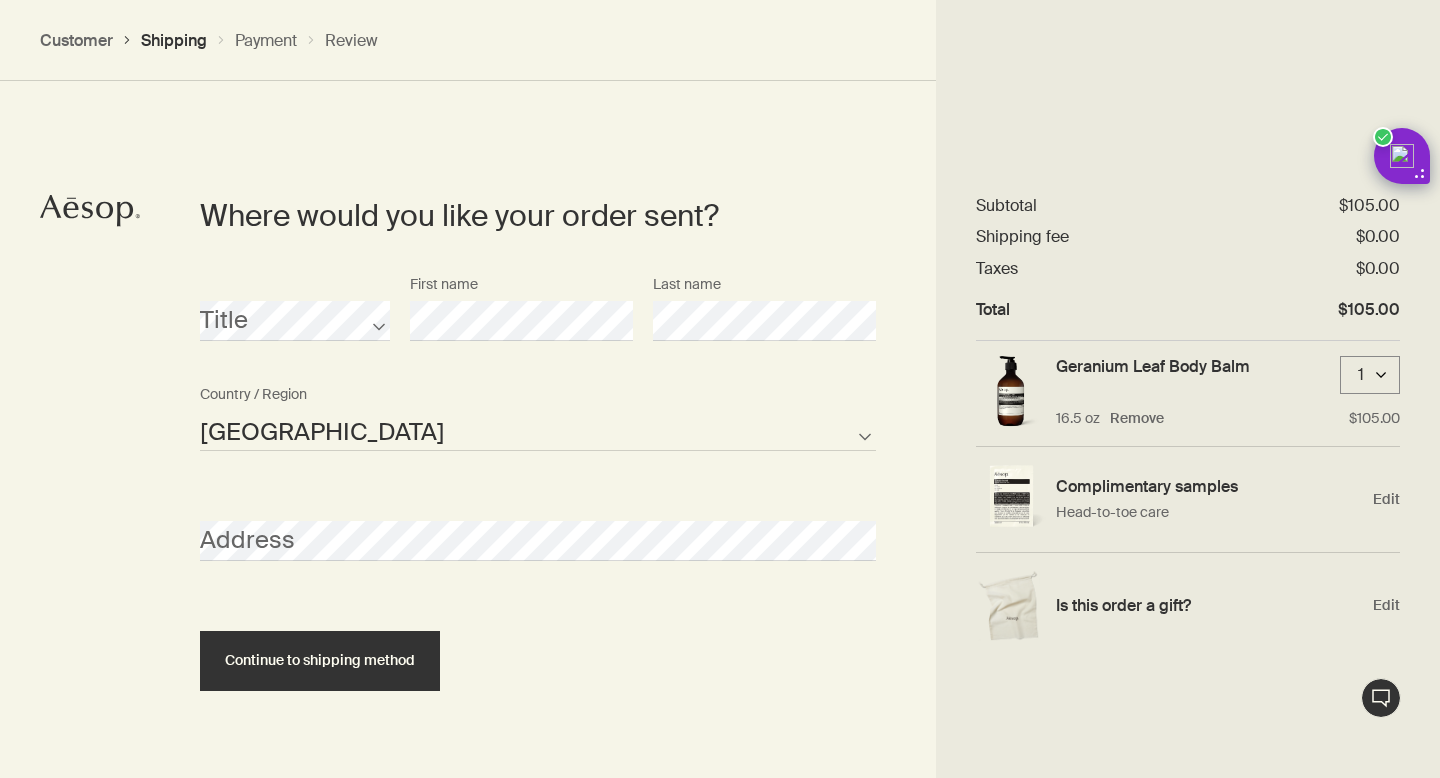 scroll, scrollTop: 864, scrollLeft: 0, axis: vertical 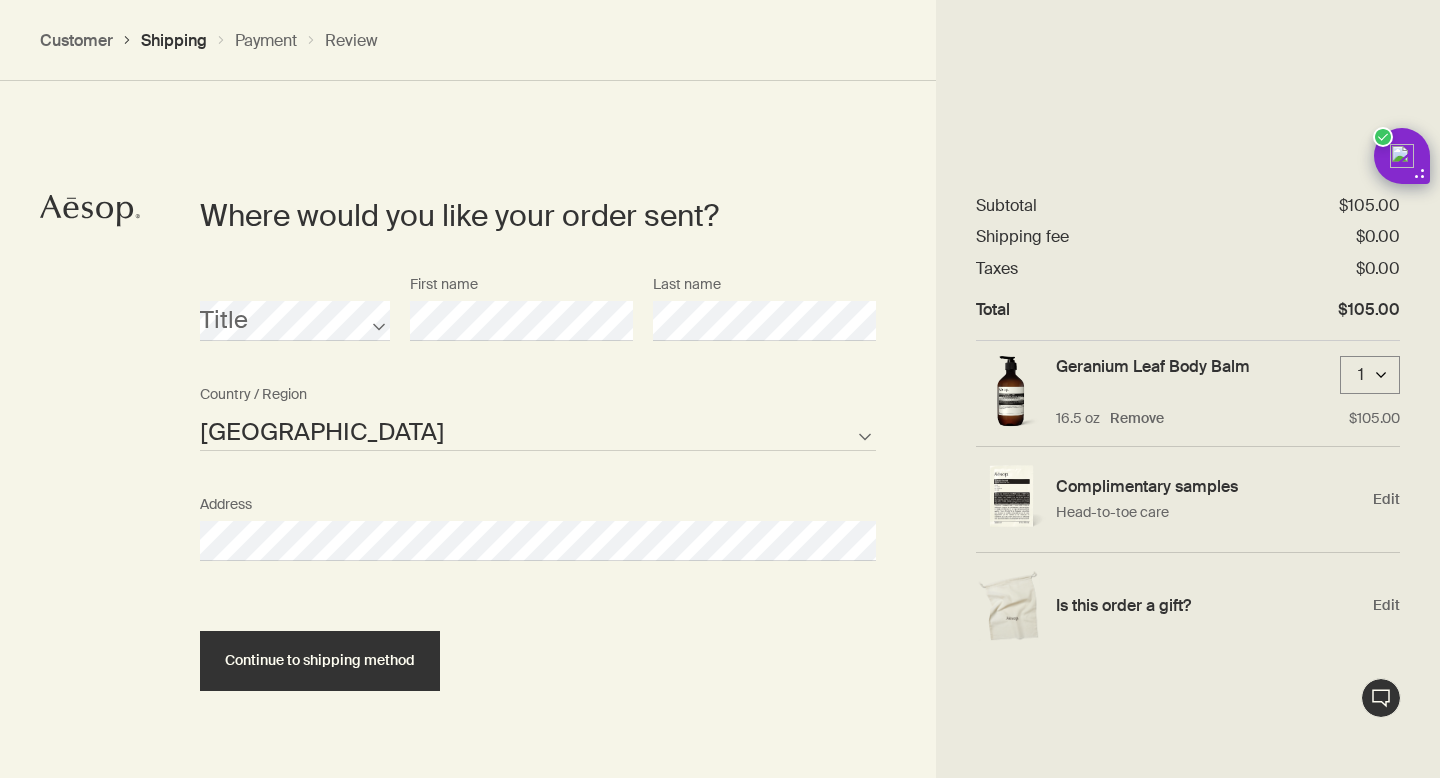 select on "US" 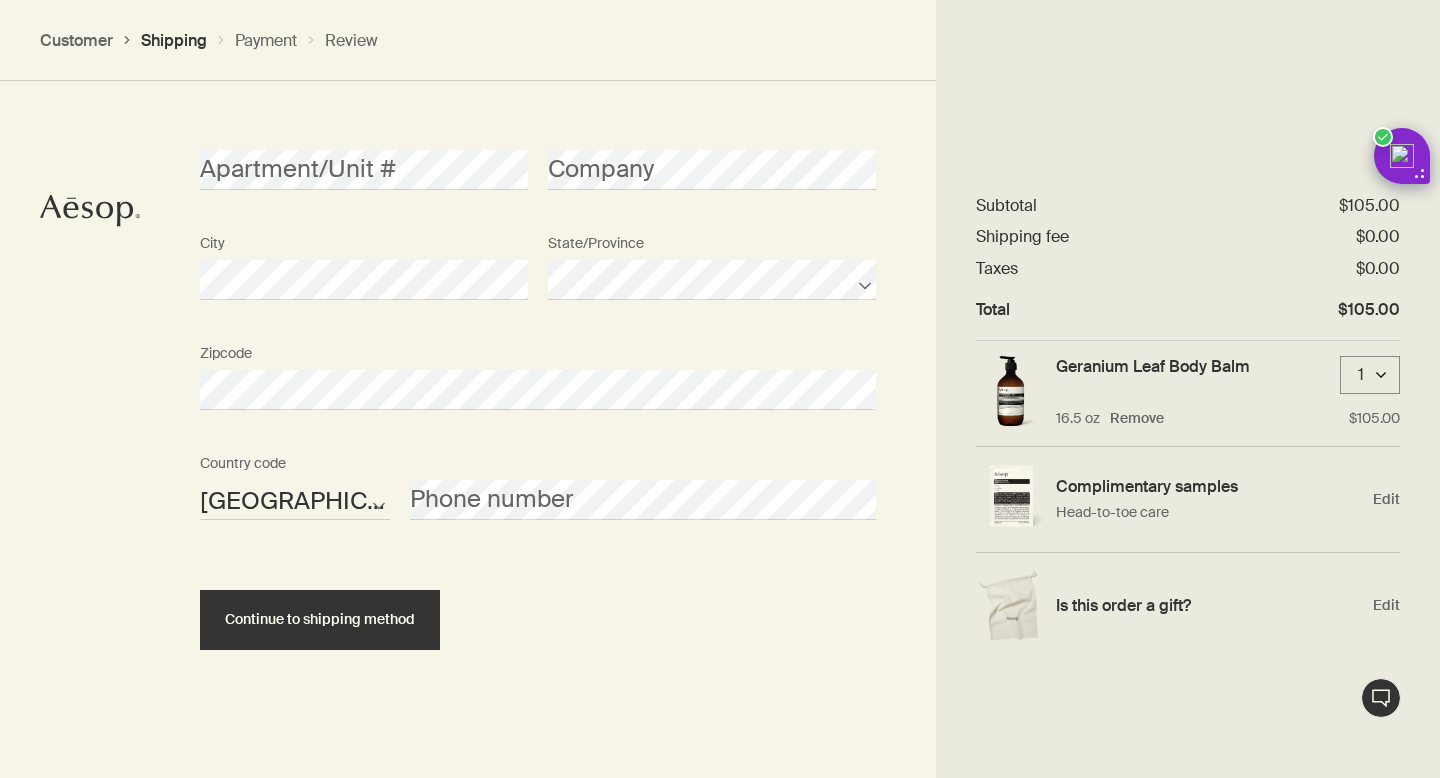 scroll, scrollTop: 1349, scrollLeft: 0, axis: vertical 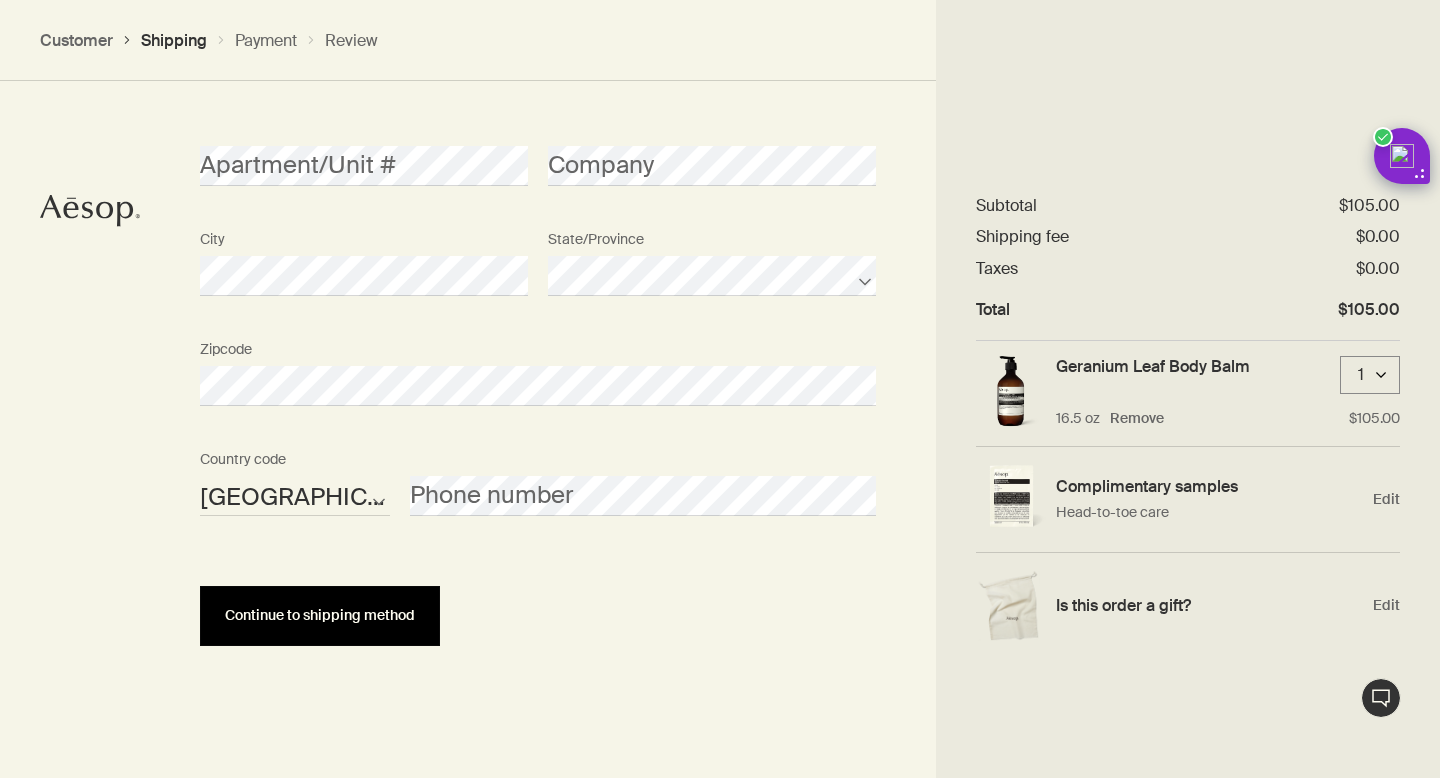 click on "Continue to shipping method" at bounding box center [320, 615] 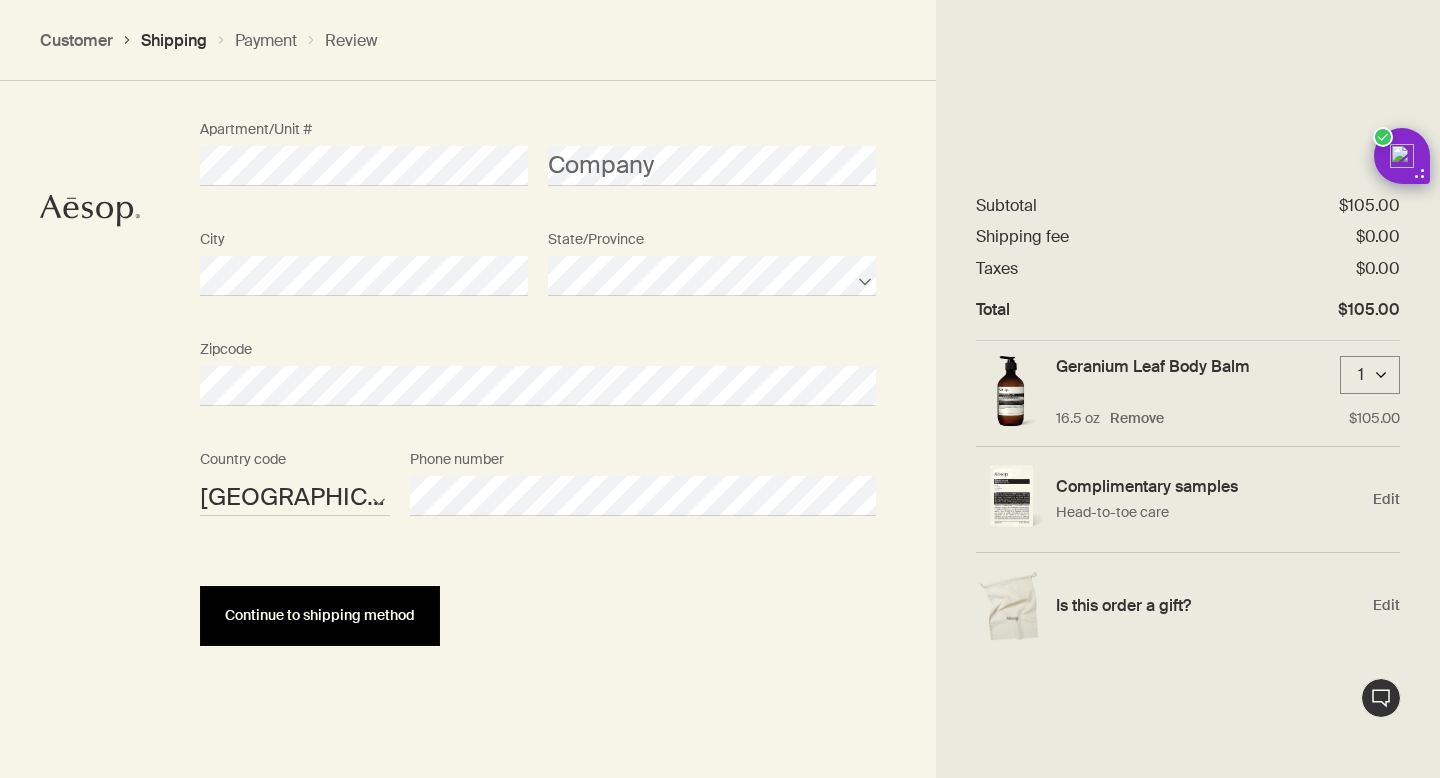 click on "Continue to shipping method" at bounding box center [320, 616] 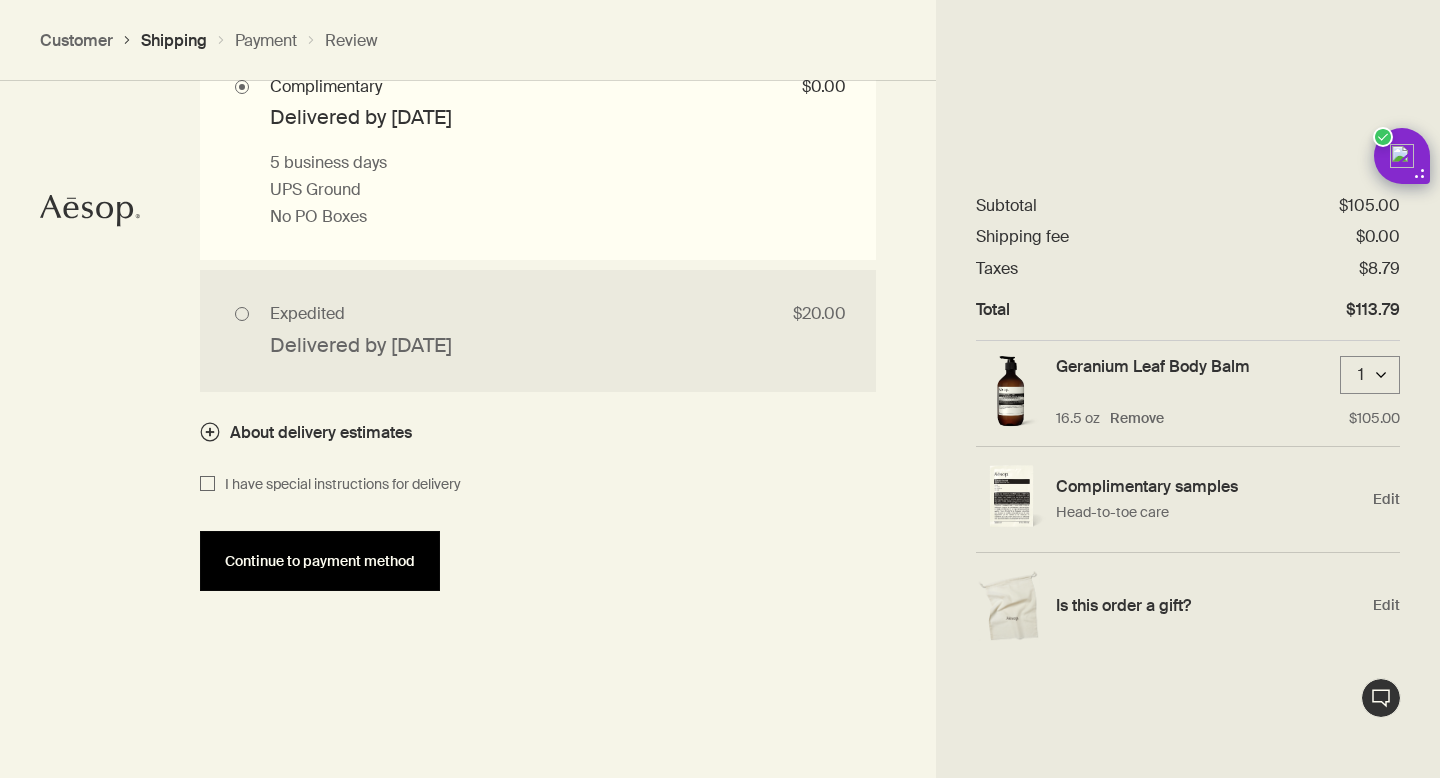 scroll, scrollTop: 1965, scrollLeft: 0, axis: vertical 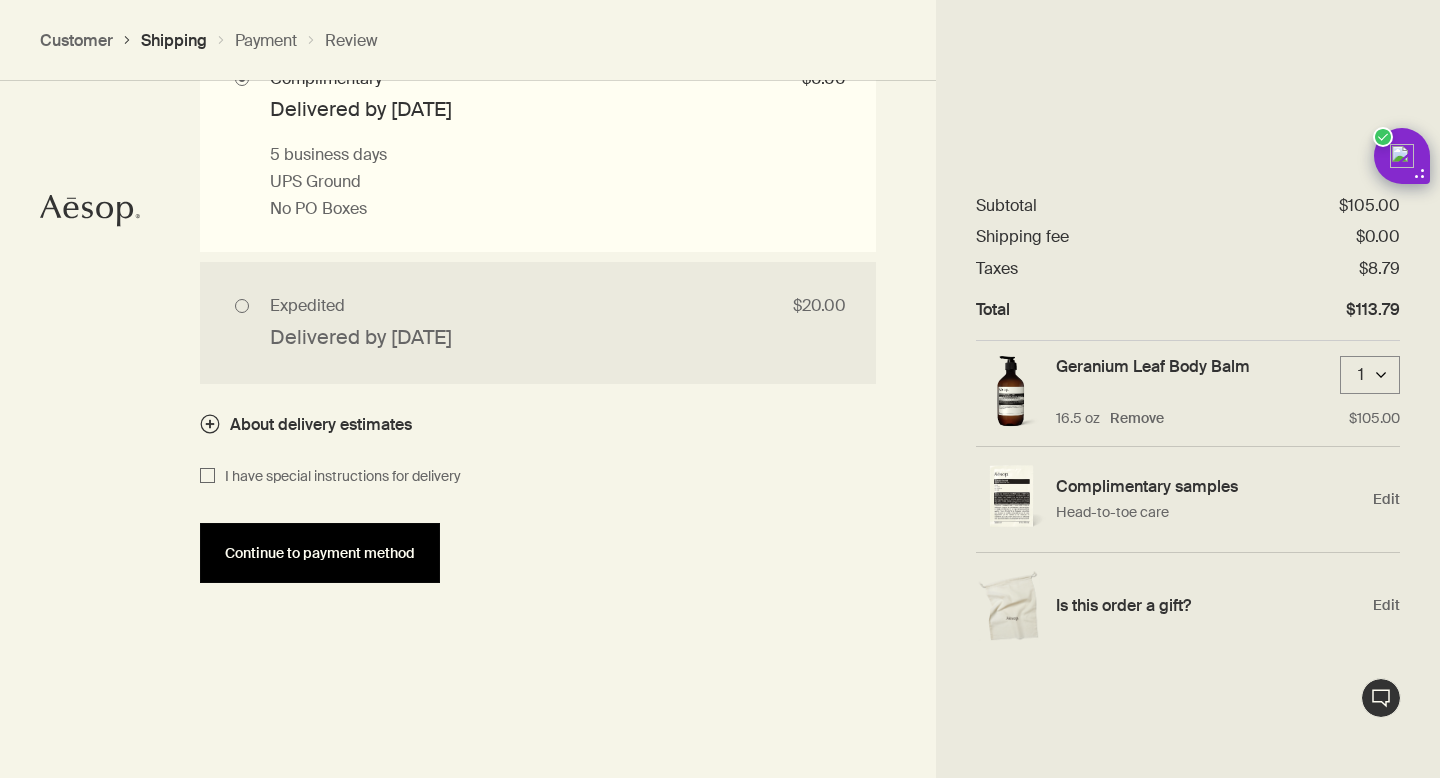 click on "Continue to payment method" at bounding box center [320, 553] 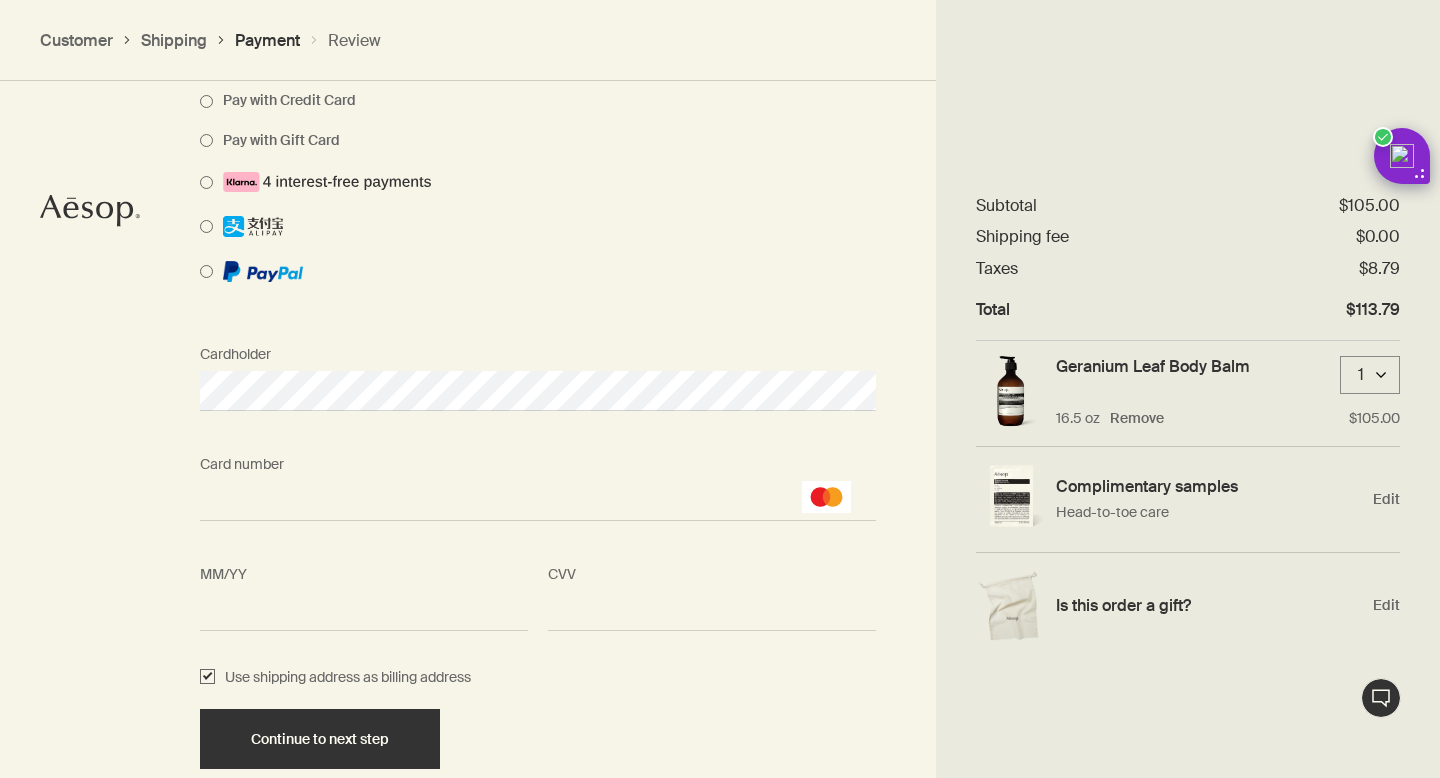 scroll, scrollTop: 1734, scrollLeft: 0, axis: vertical 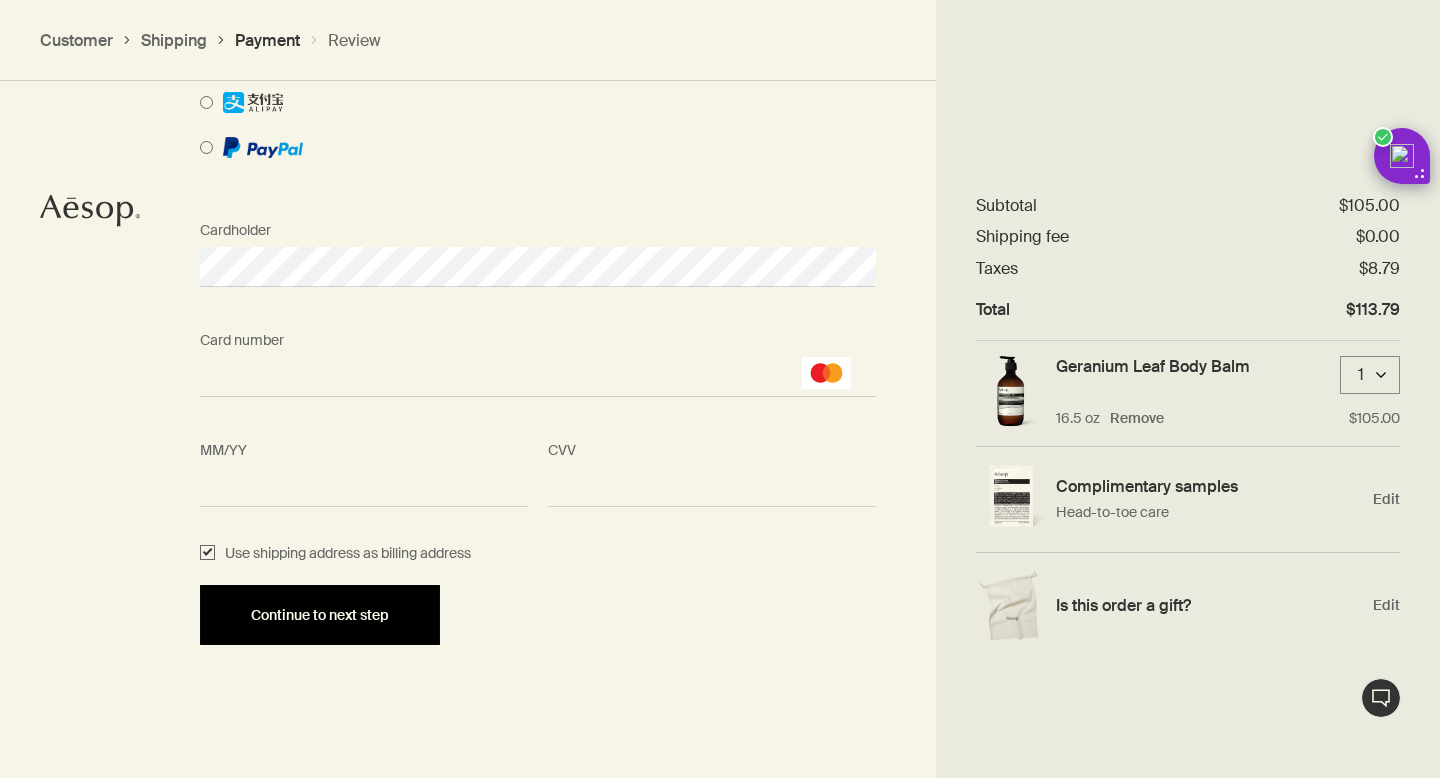click on "Continue to next step" at bounding box center [320, 615] 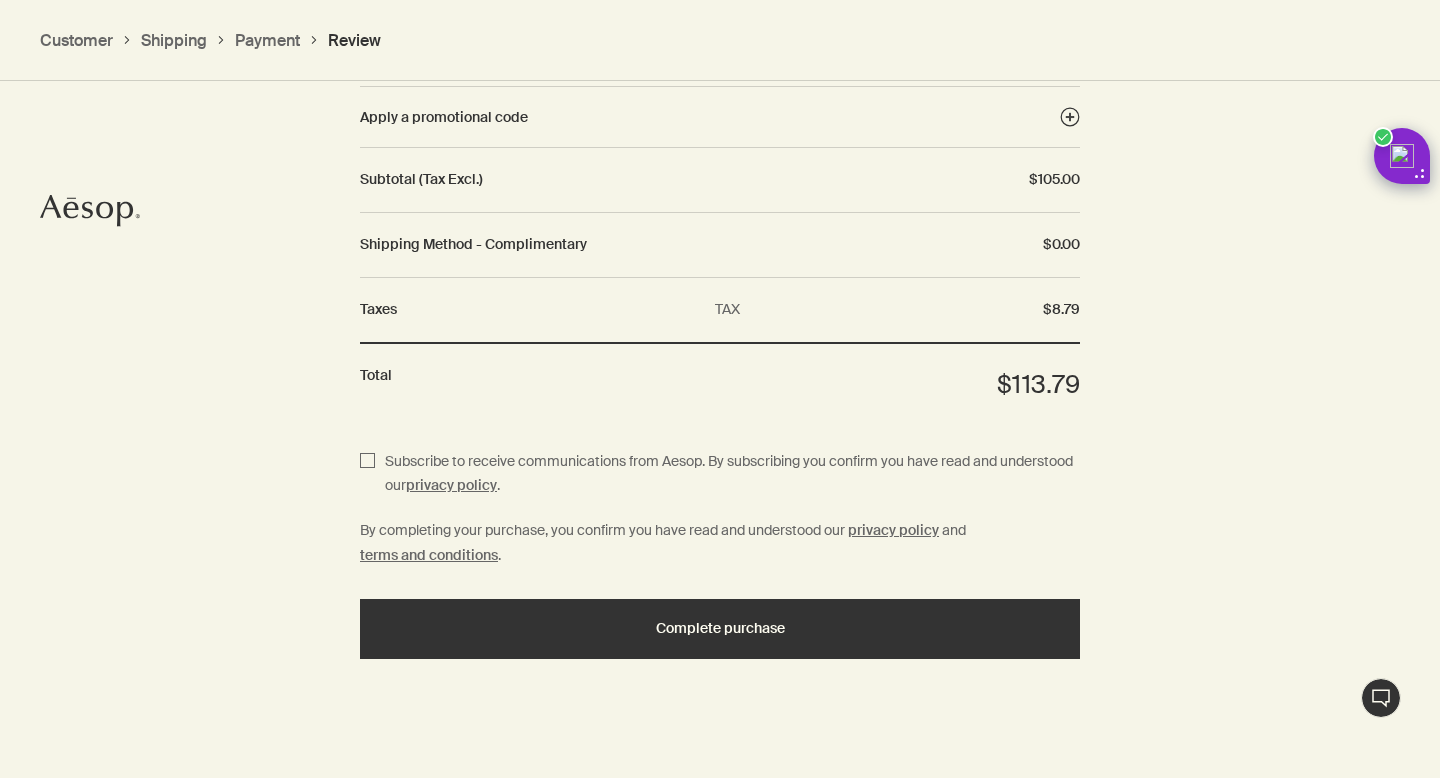 scroll, scrollTop: 2362, scrollLeft: 0, axis: vertical 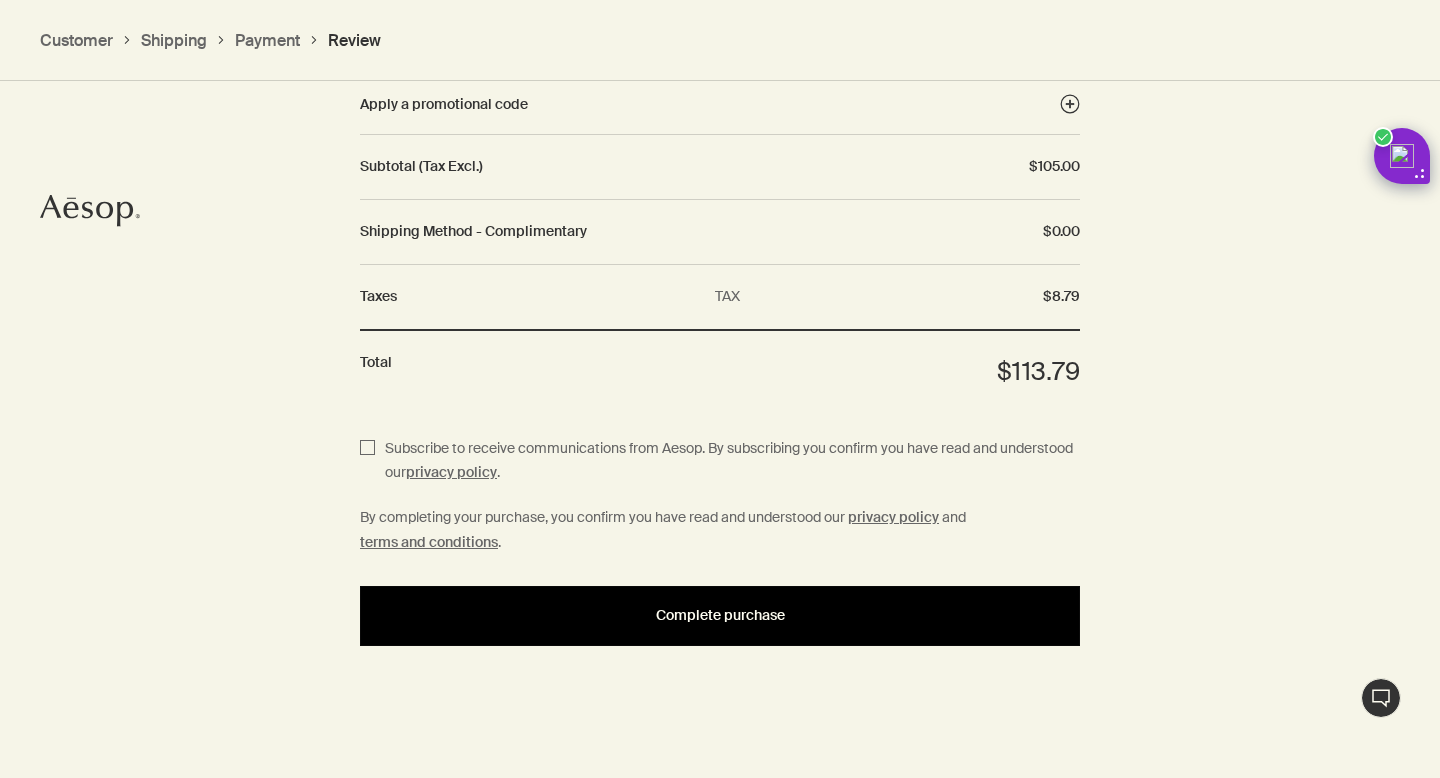click on "Complete purchase" at bounding box center [720, 616] 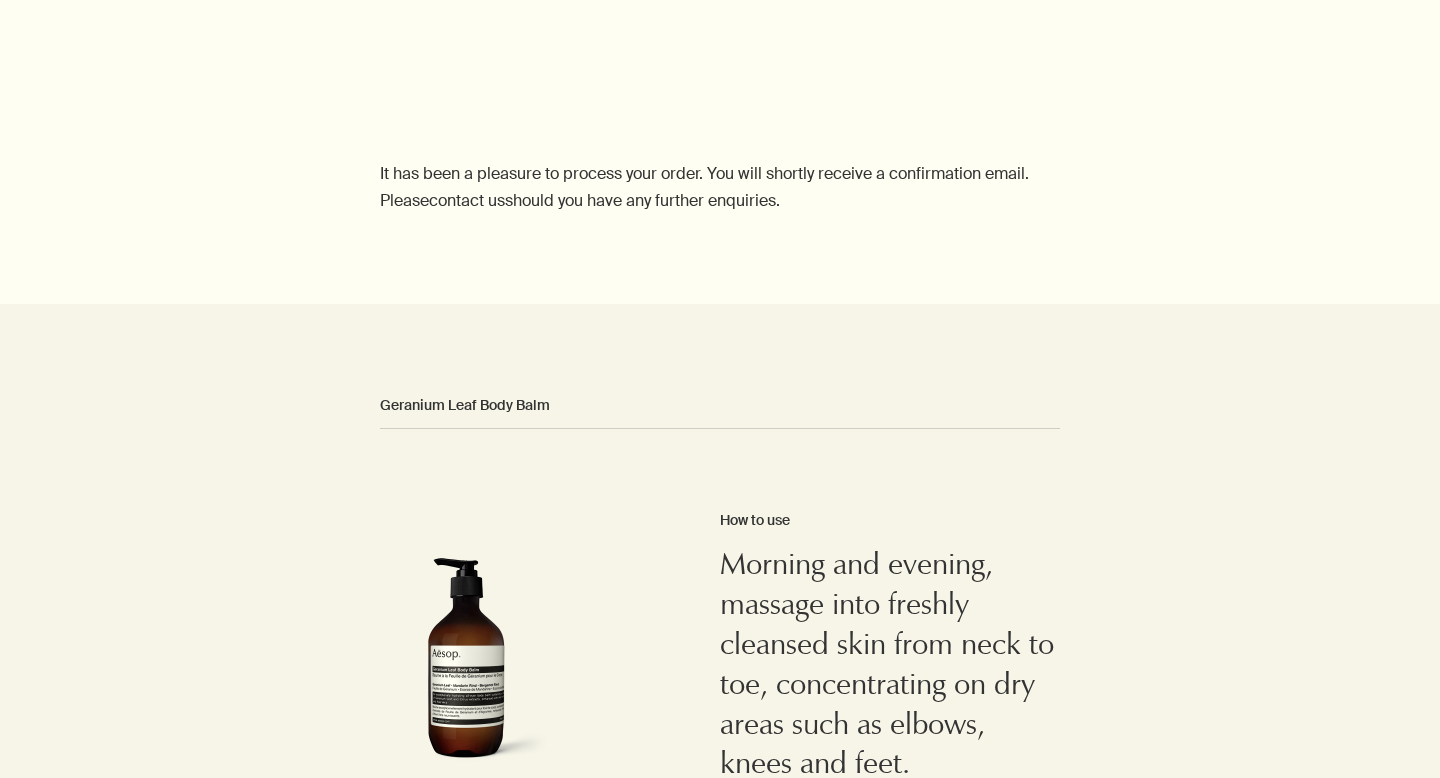 scroll, scrollTop: 0, scrollLeft: 0, axis: both 